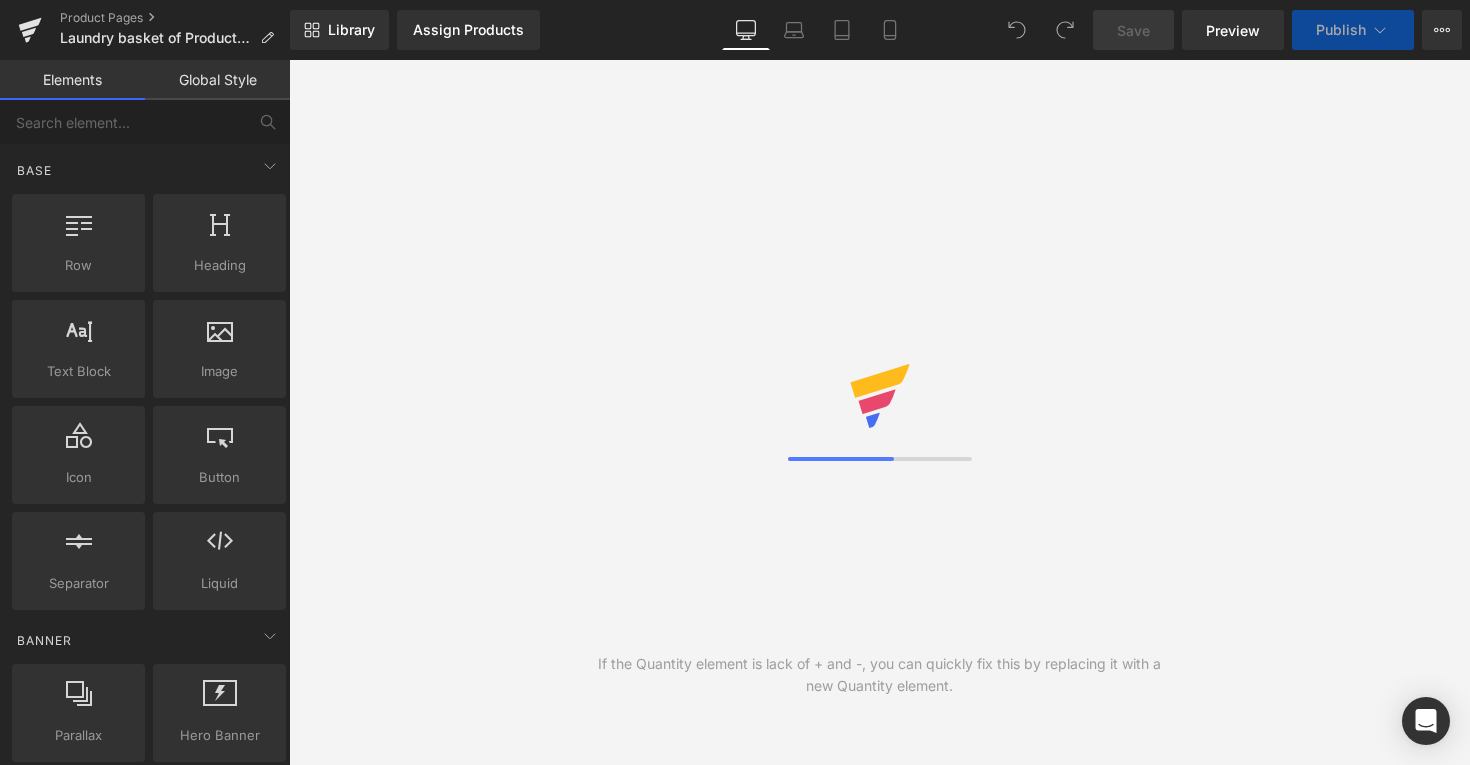 scroll, scrollTop: 0, scrollLeft: 0, axis: both 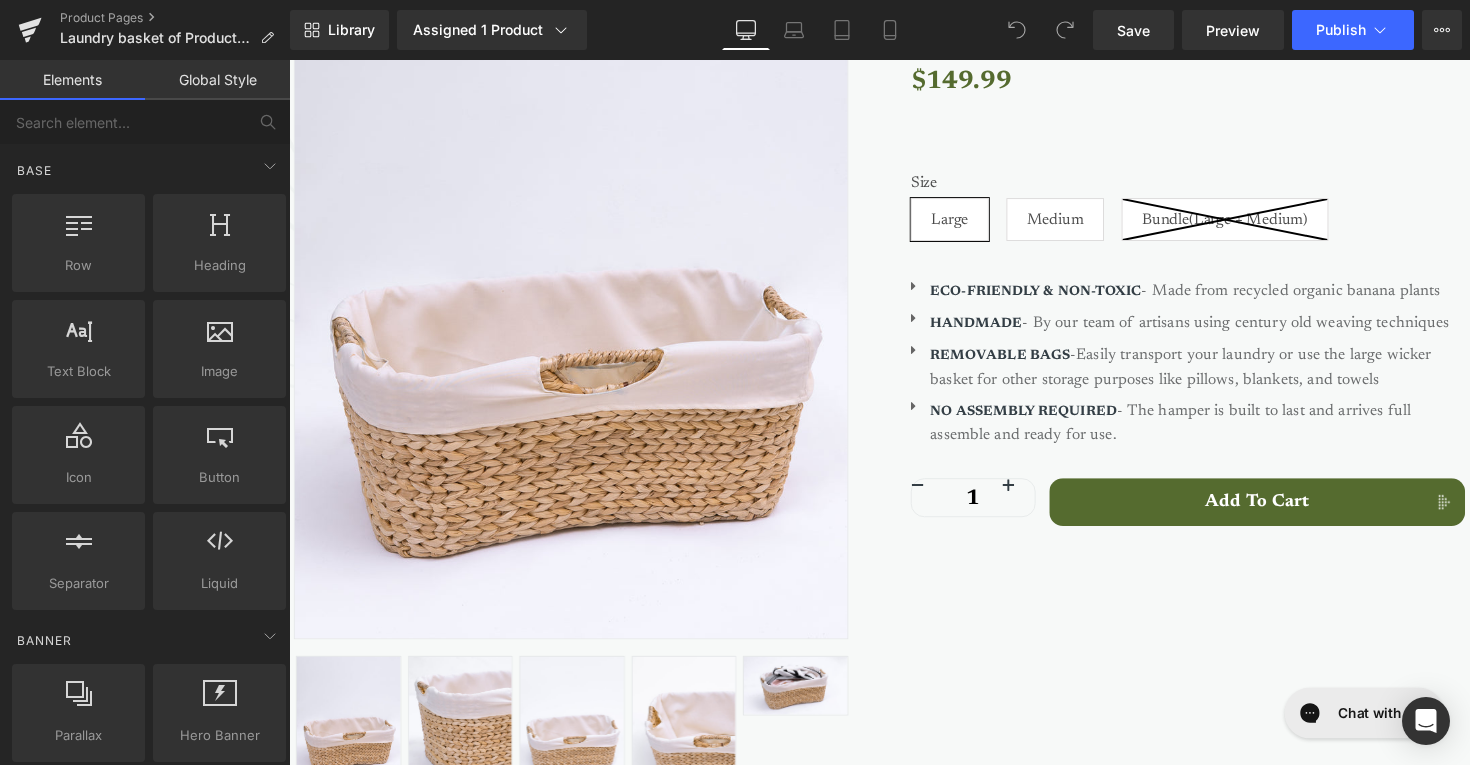 click on "NO ASSEMBLY REQUIRED" at bounding box center (1041, 420) 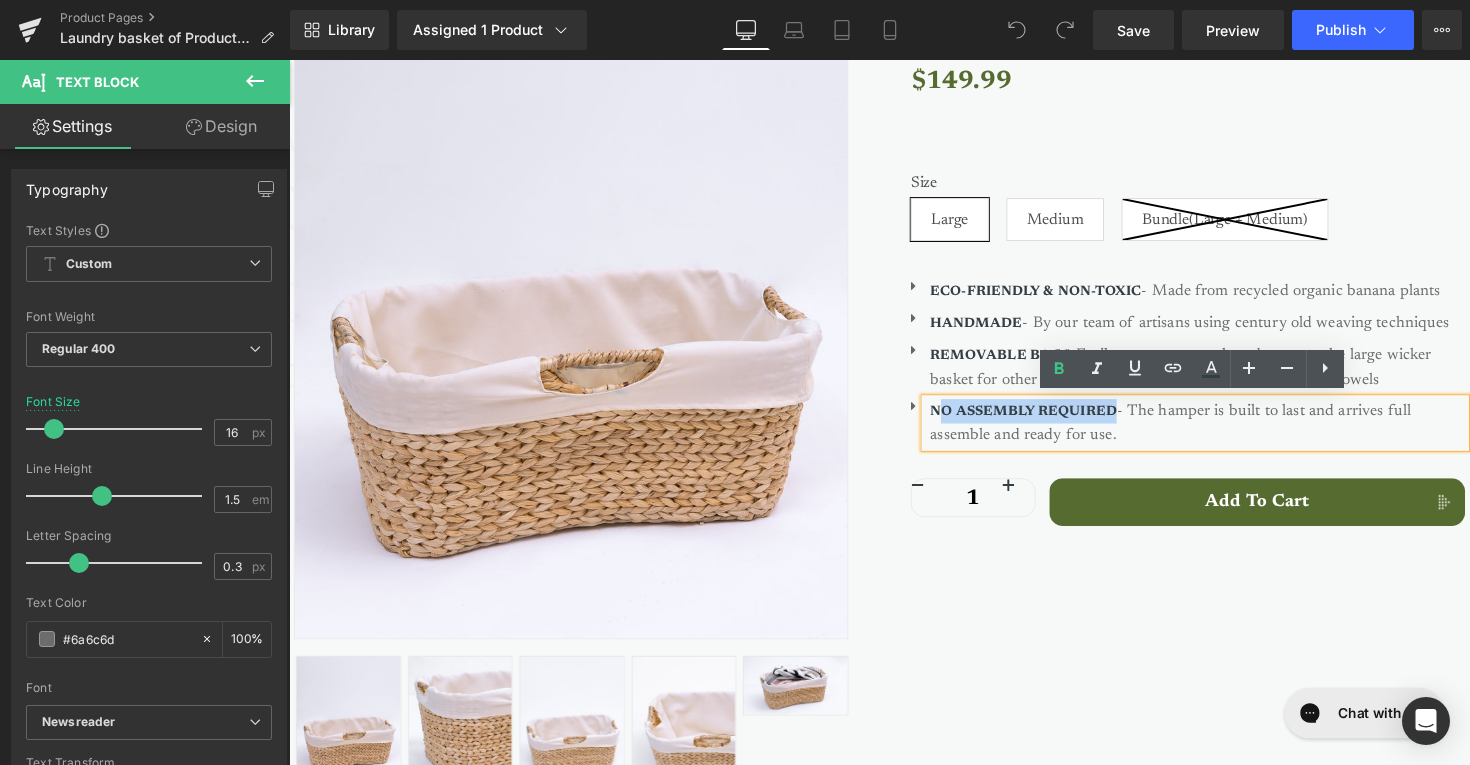 drag, startPoint x: 1135, startPoint y: 414, endPoint x: 954, endPoint y: 410, distance: 181.04419 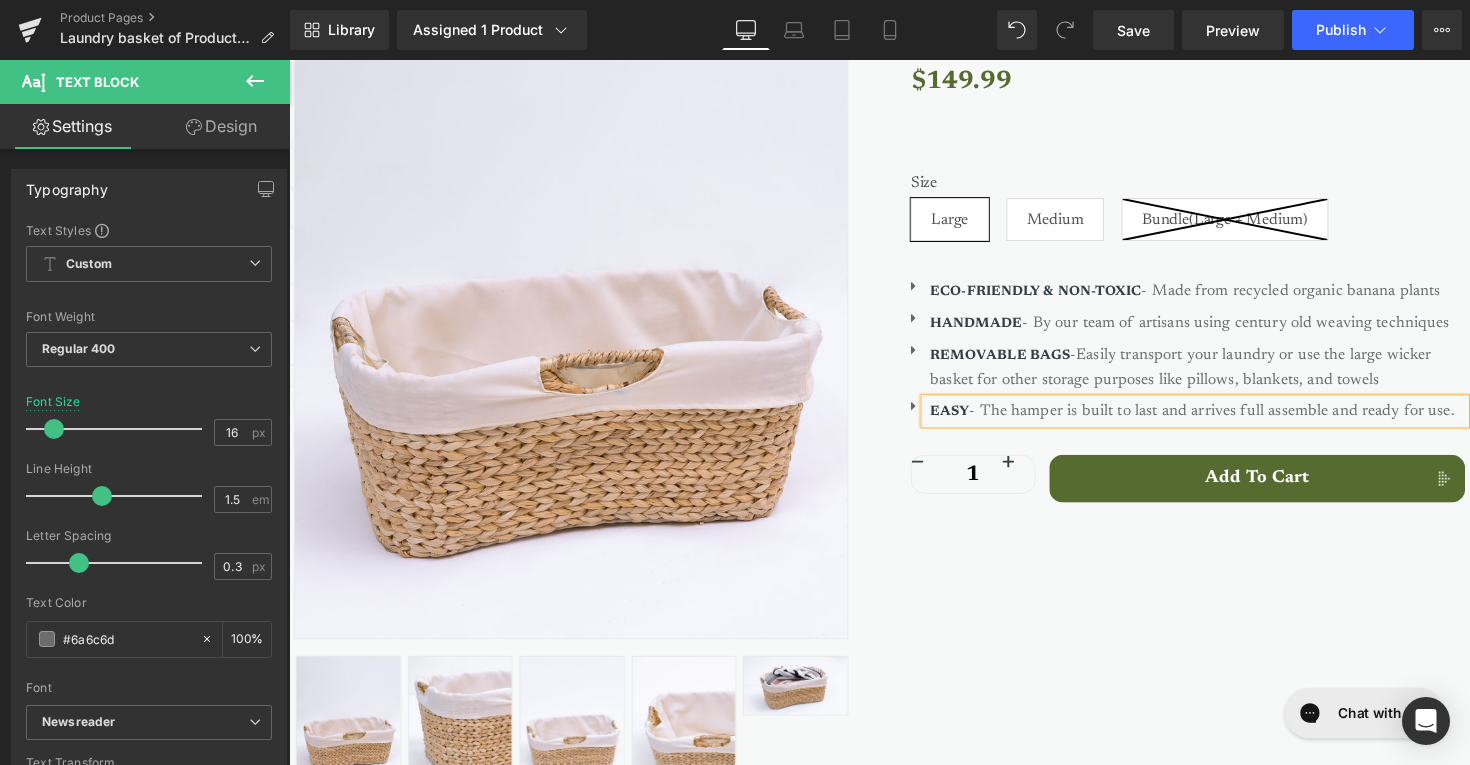 type on "CARY" 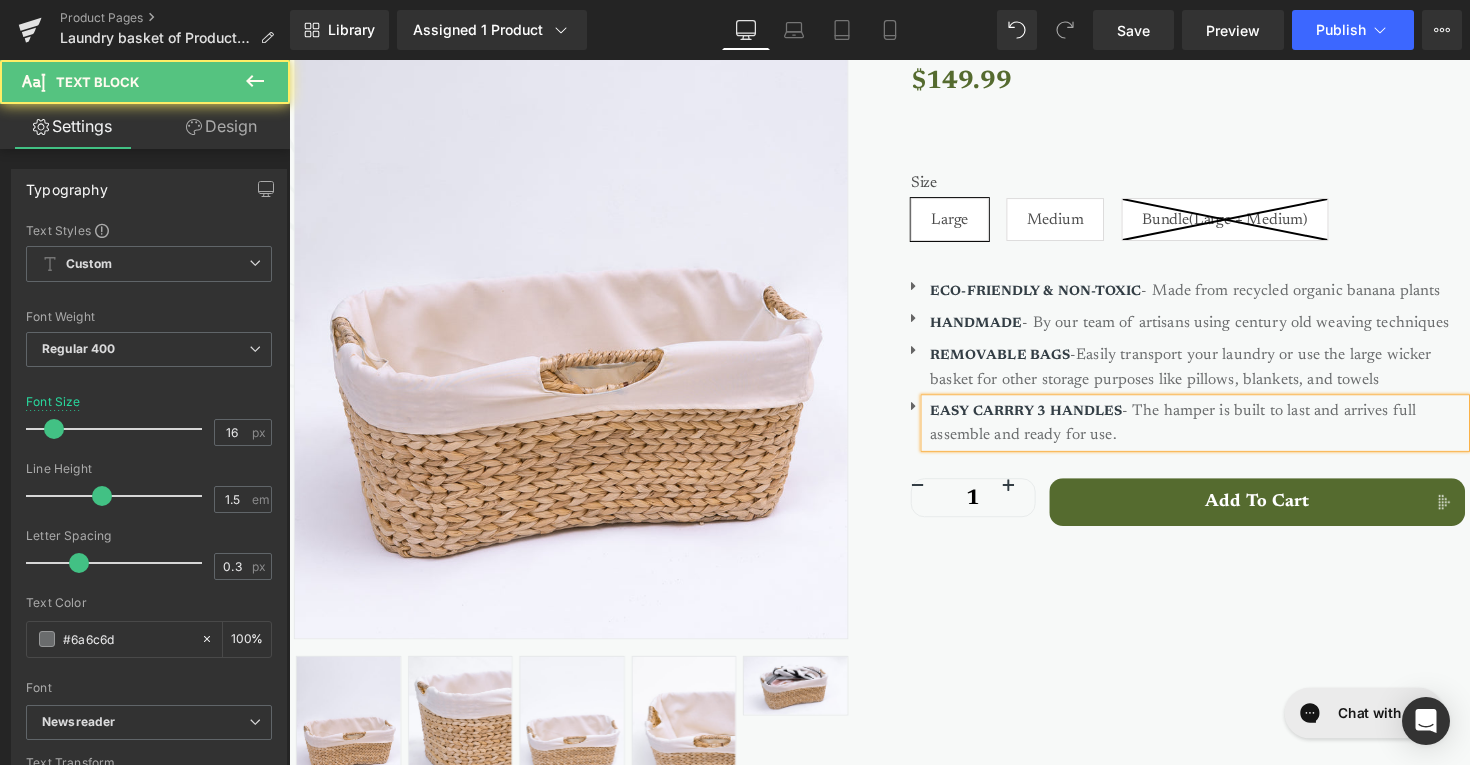 drag, startPoint x: 1156, startPoint y: 441, endPoint x: 1158, endPoint y: 413, distance: 28.071337 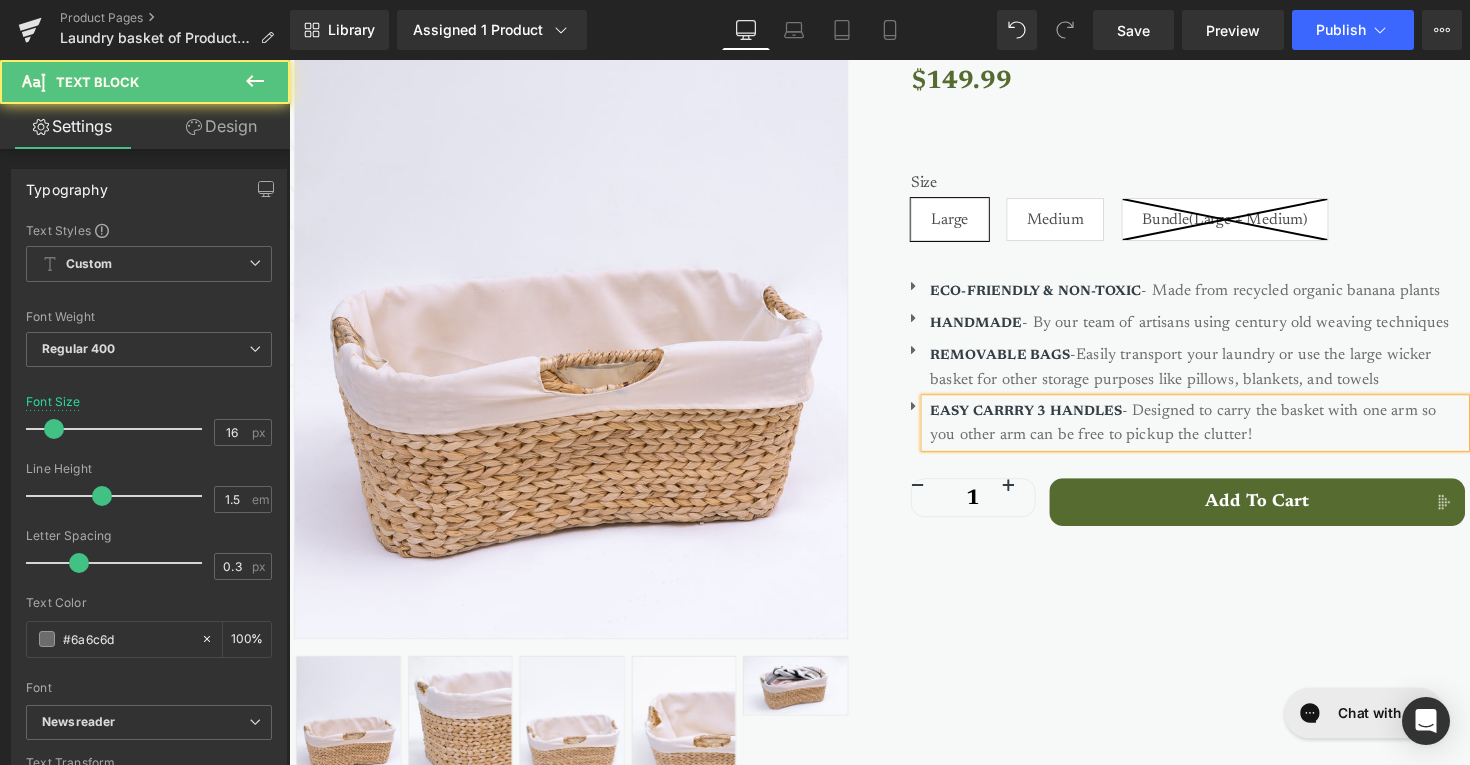 click on "EASY CARRRY 3 HANDLES  - Designed to carry the basket with one arm so you other arm can be free to pickup the clutter!" at bounding box center [1220, 431] 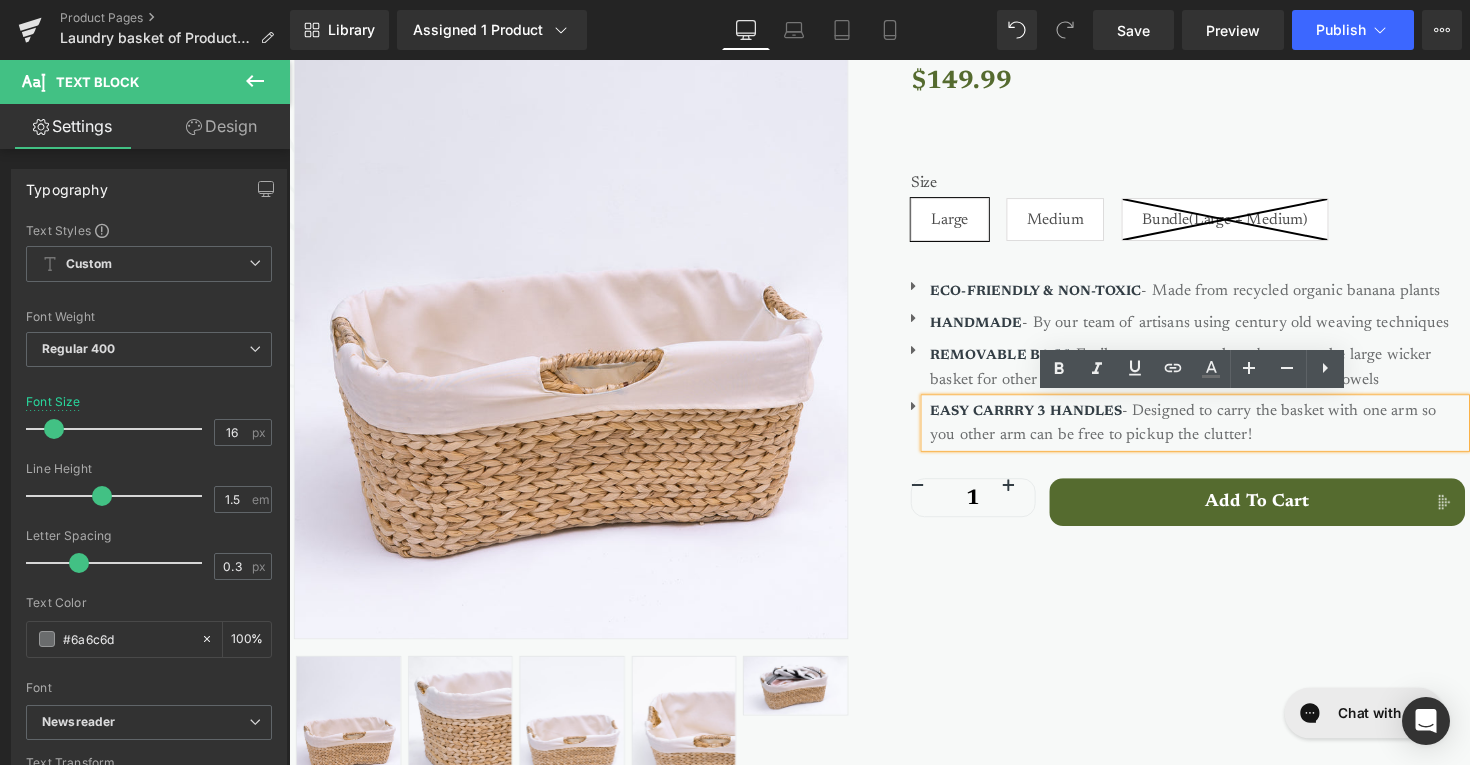 click on "EASY CARRRY 3 HANDLES  - Designed to carry the basket with one arm so you other arm can be free to pickup the clutter!" at bounding box center [1220, 431] 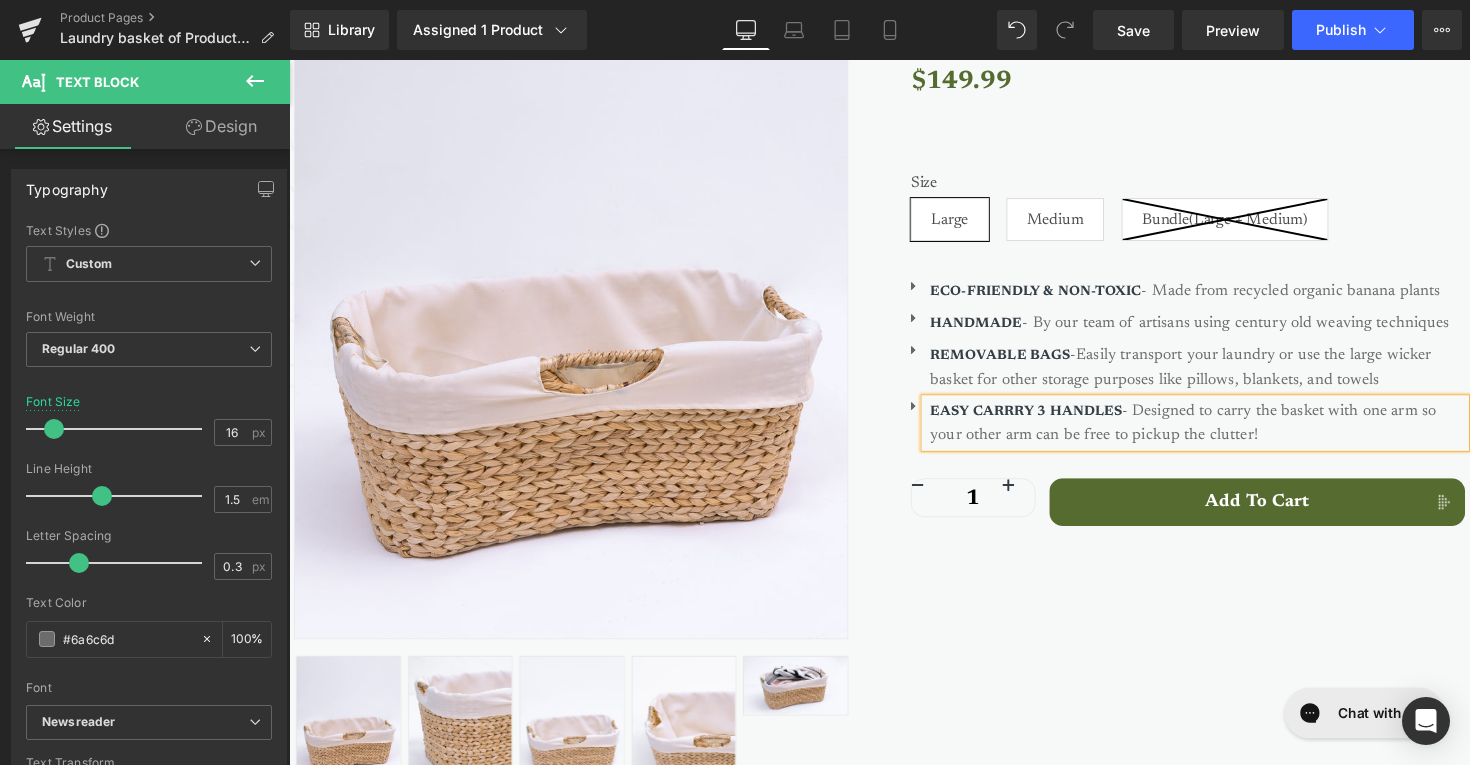 click on "EASY CARRRY 3 HANDLES  - Designed to carry the basket with one arm so your other arm can be free to pickup the clutter!" at bounding box center [1220, 431] 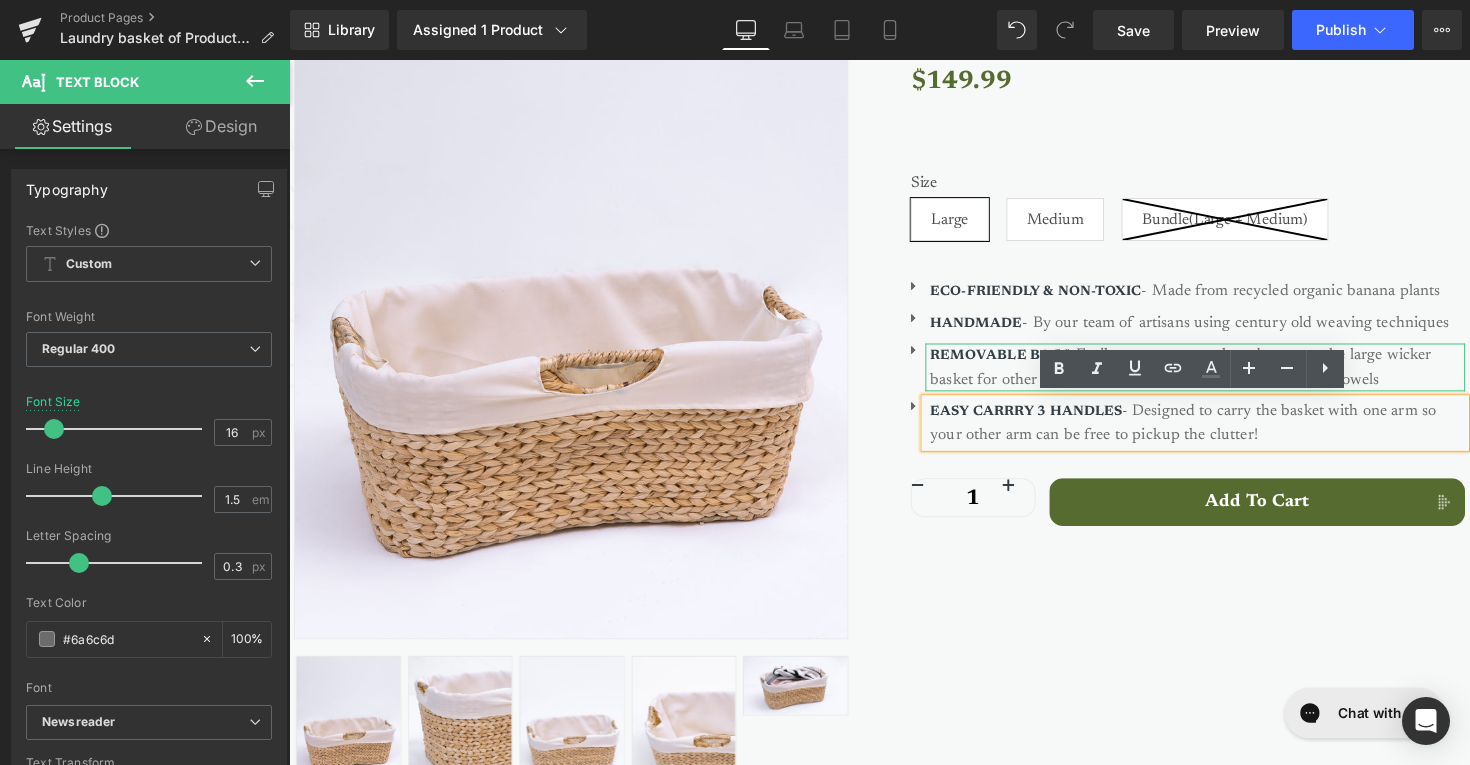 click on "REMOVABLE BAGS" at bounding box center (1017, 363) 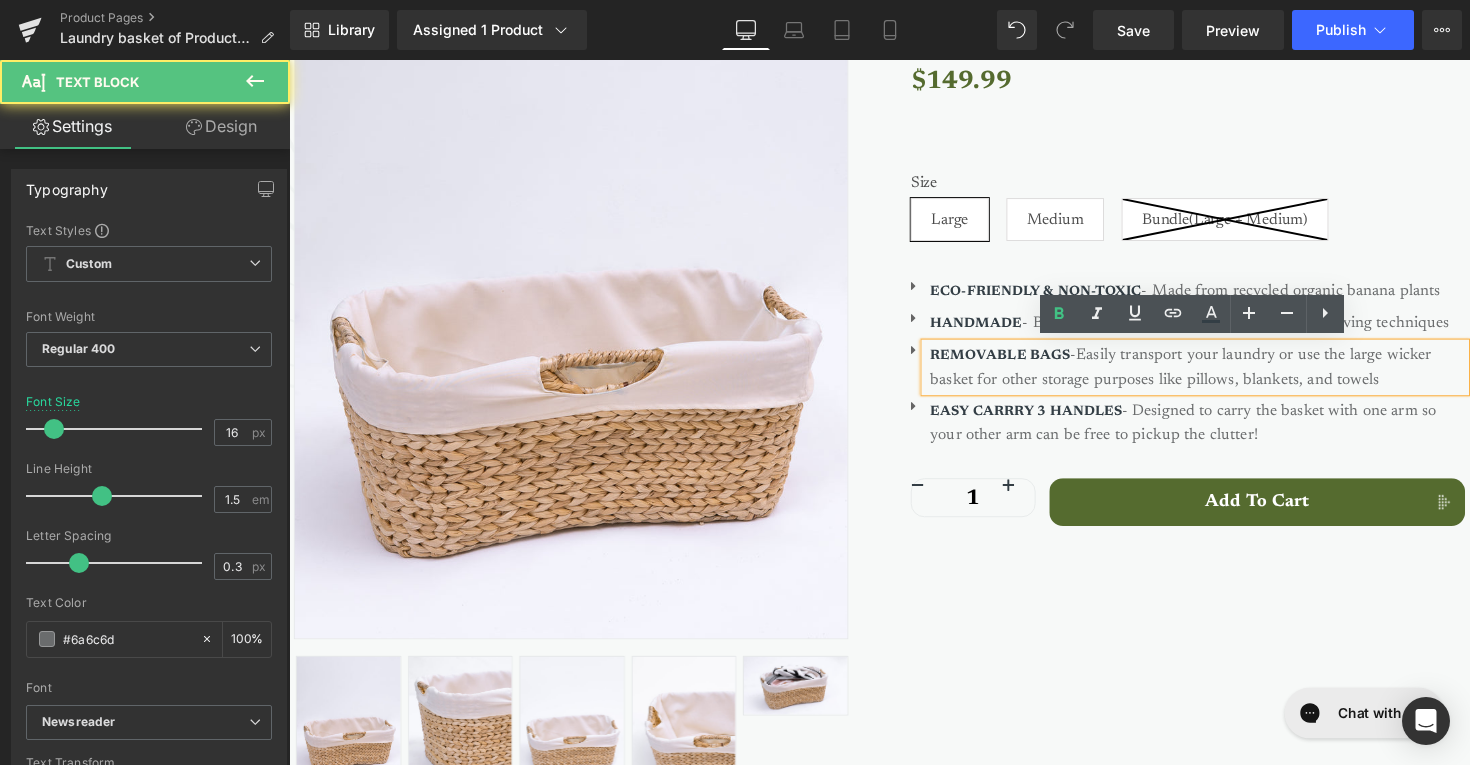 click on "Icon
ECO-FRIENDLY & NON-TOXIC  - Made from recycled organic banana plants
Text Block
Icon
HANDMADE  - By our team of artisans using century old weaving techniques Text Block
Icon
REMOVABLE BAGS  Text Block
Icon" at bounding box center [1210, 374] 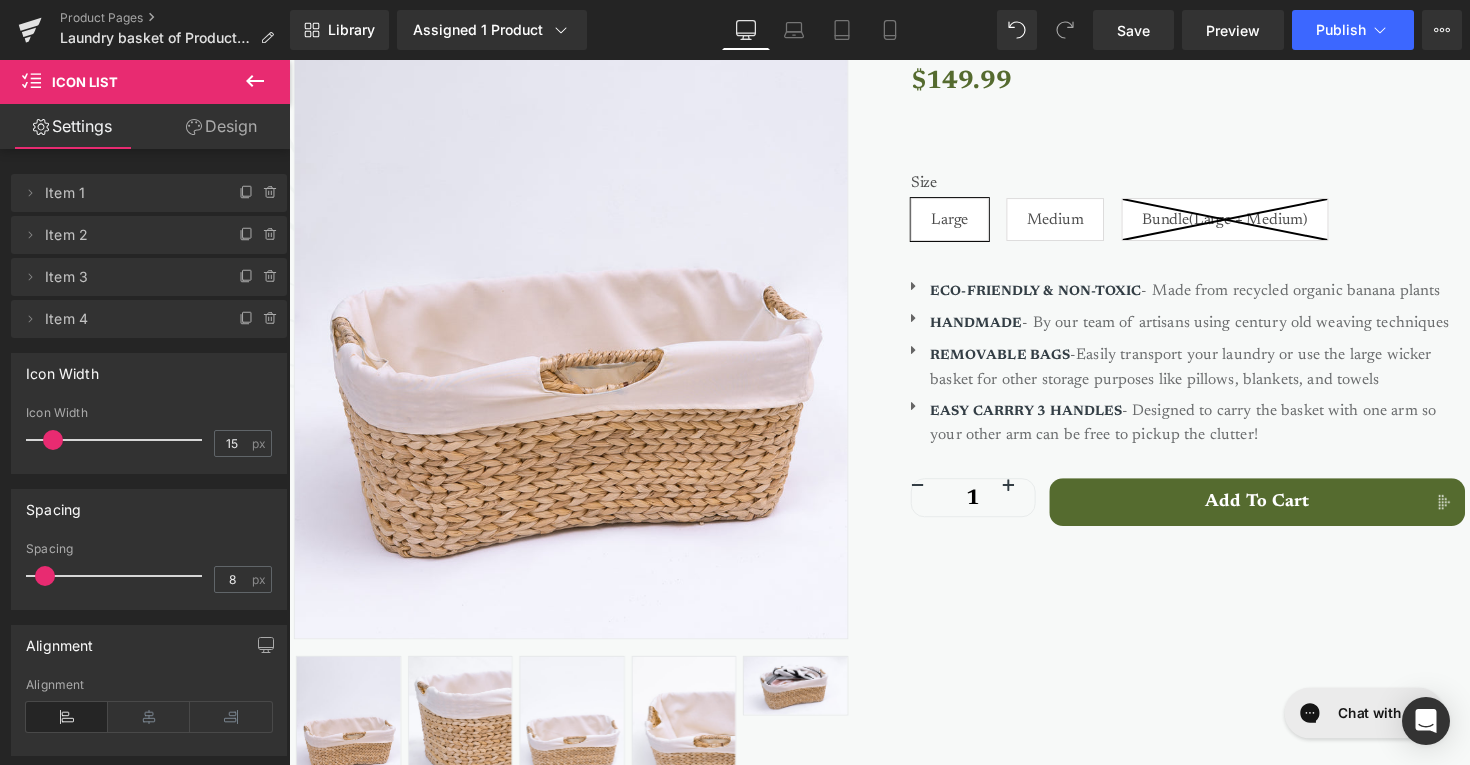 click on "ECO-FRIENDLY & NON-TOXIC" at bounding box center (1054, 297) 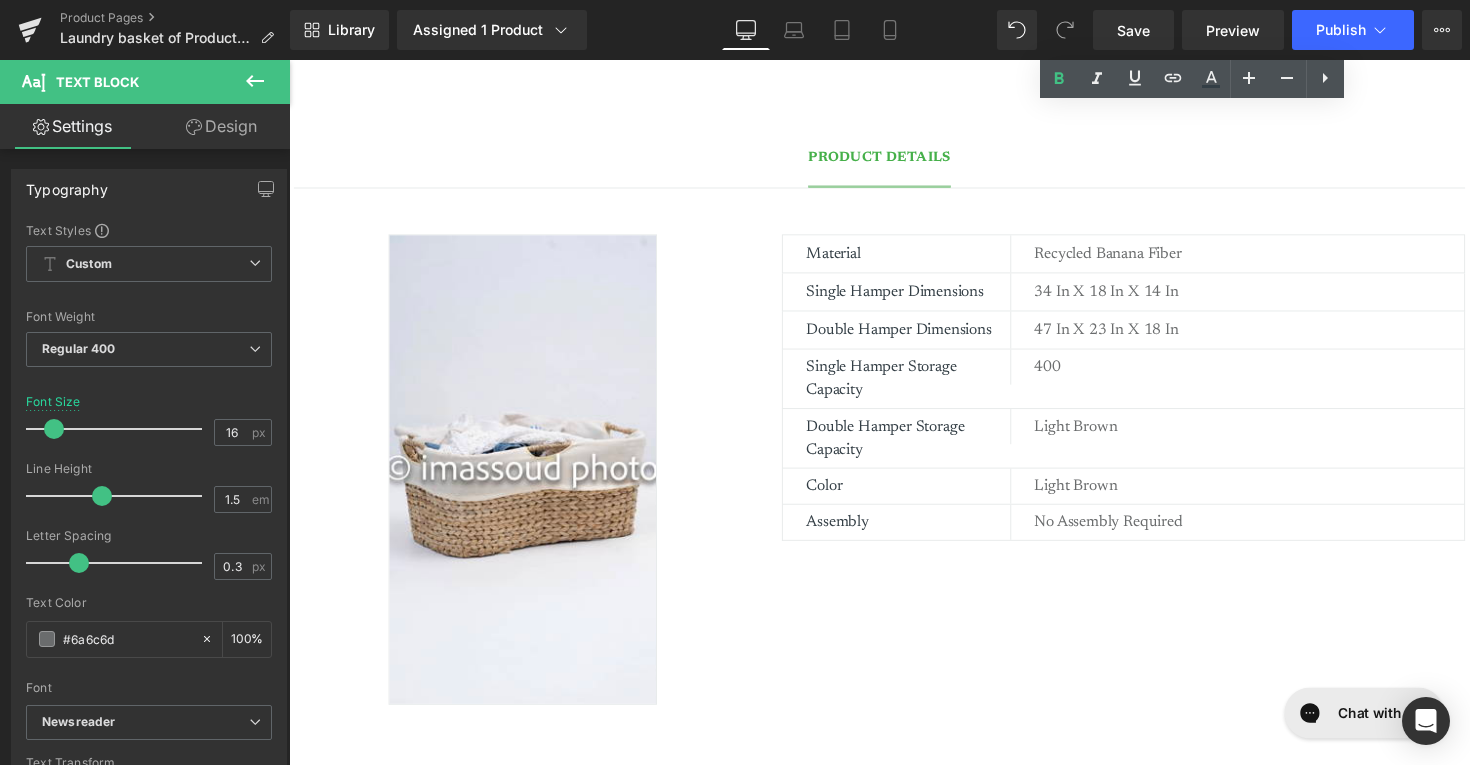 scroll, scrollTop: 1229, scrollLeft: 0, axis: vertical 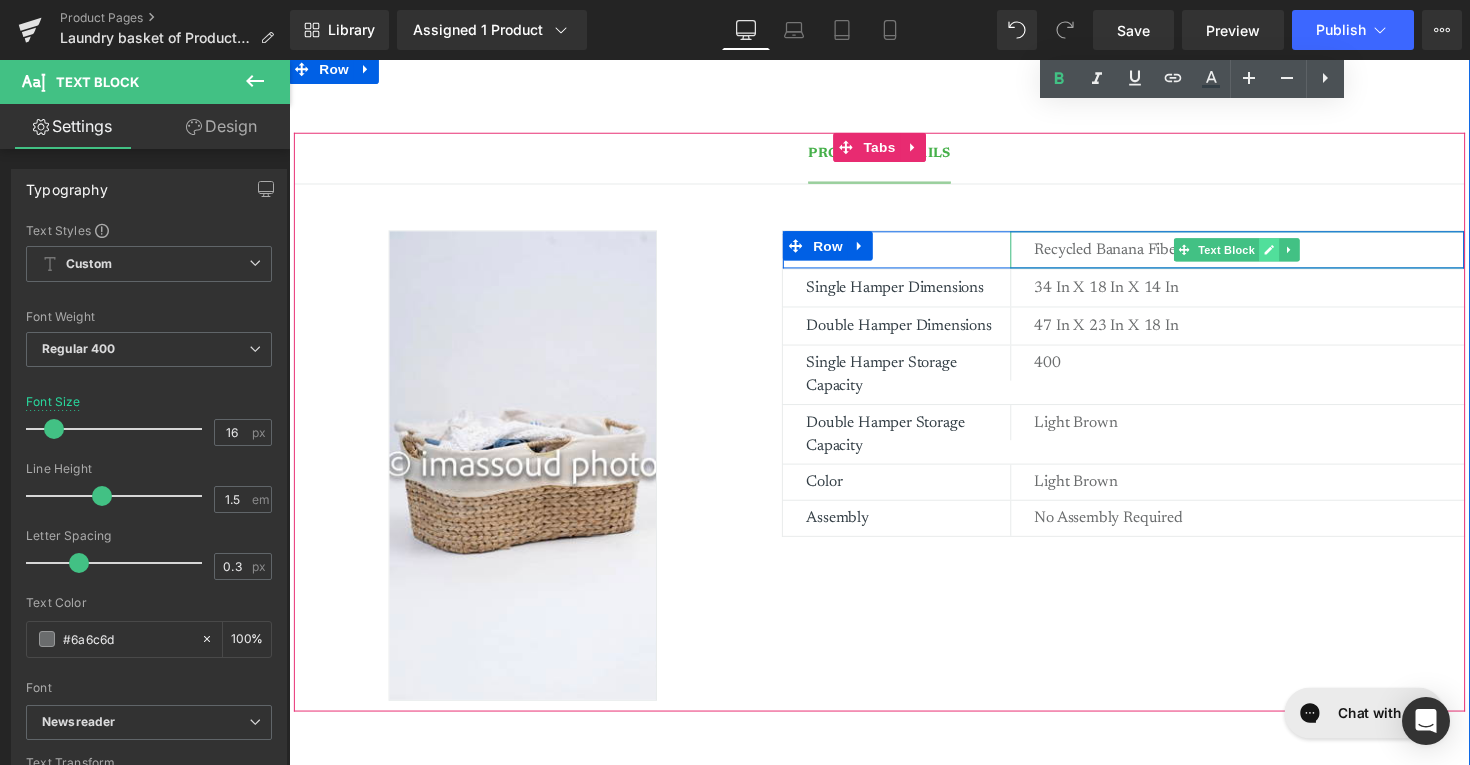 click 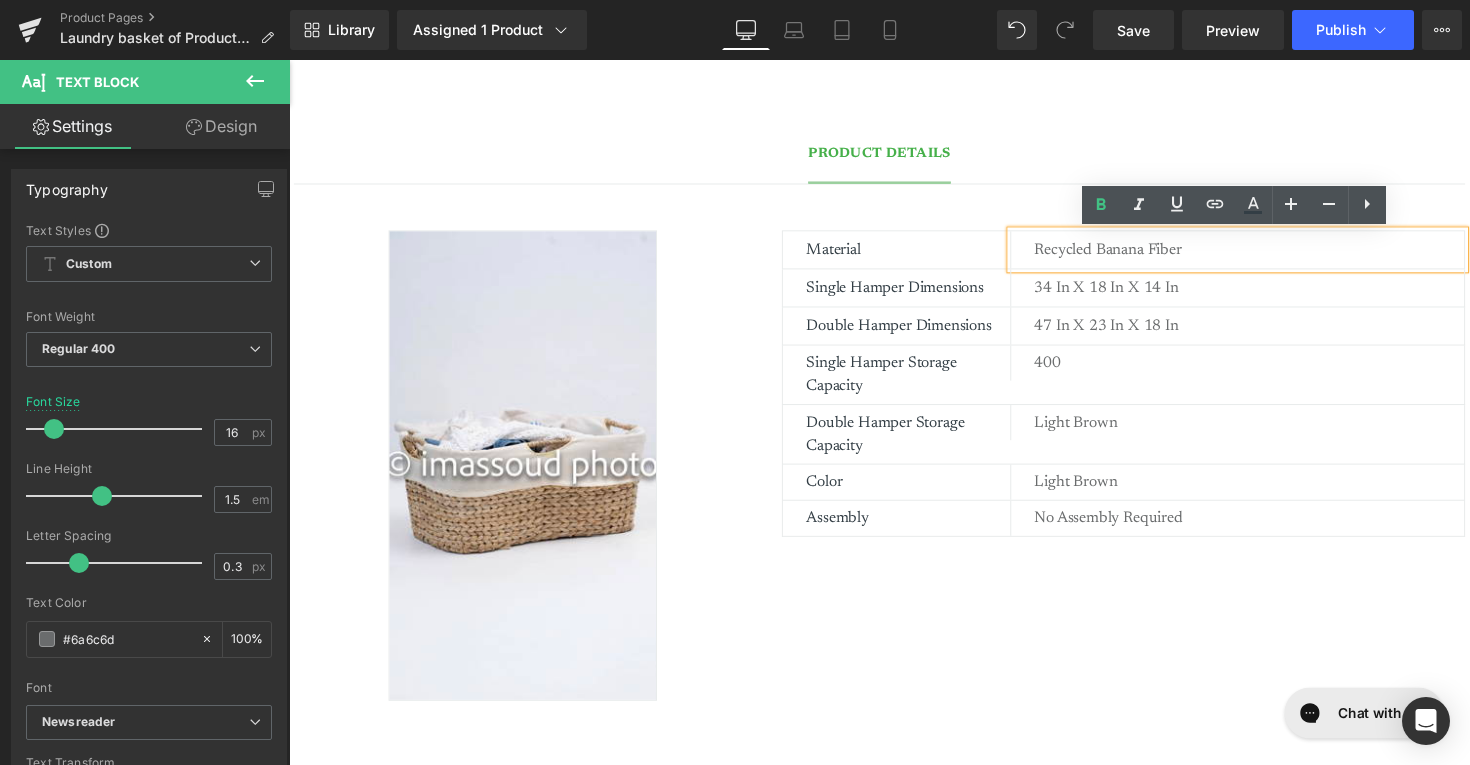 click on "Recycled banana fiber" at bounding box center [1273, 255] 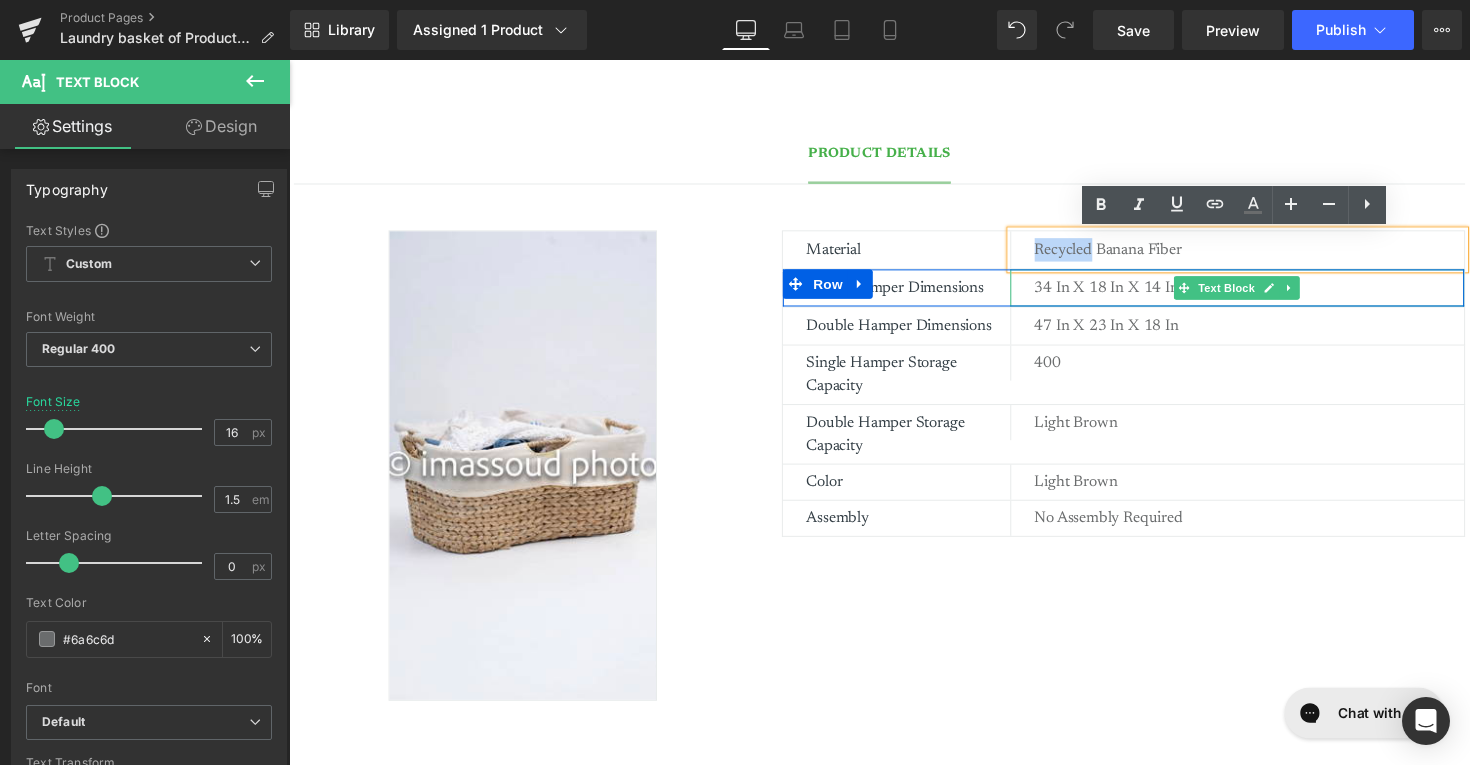 type 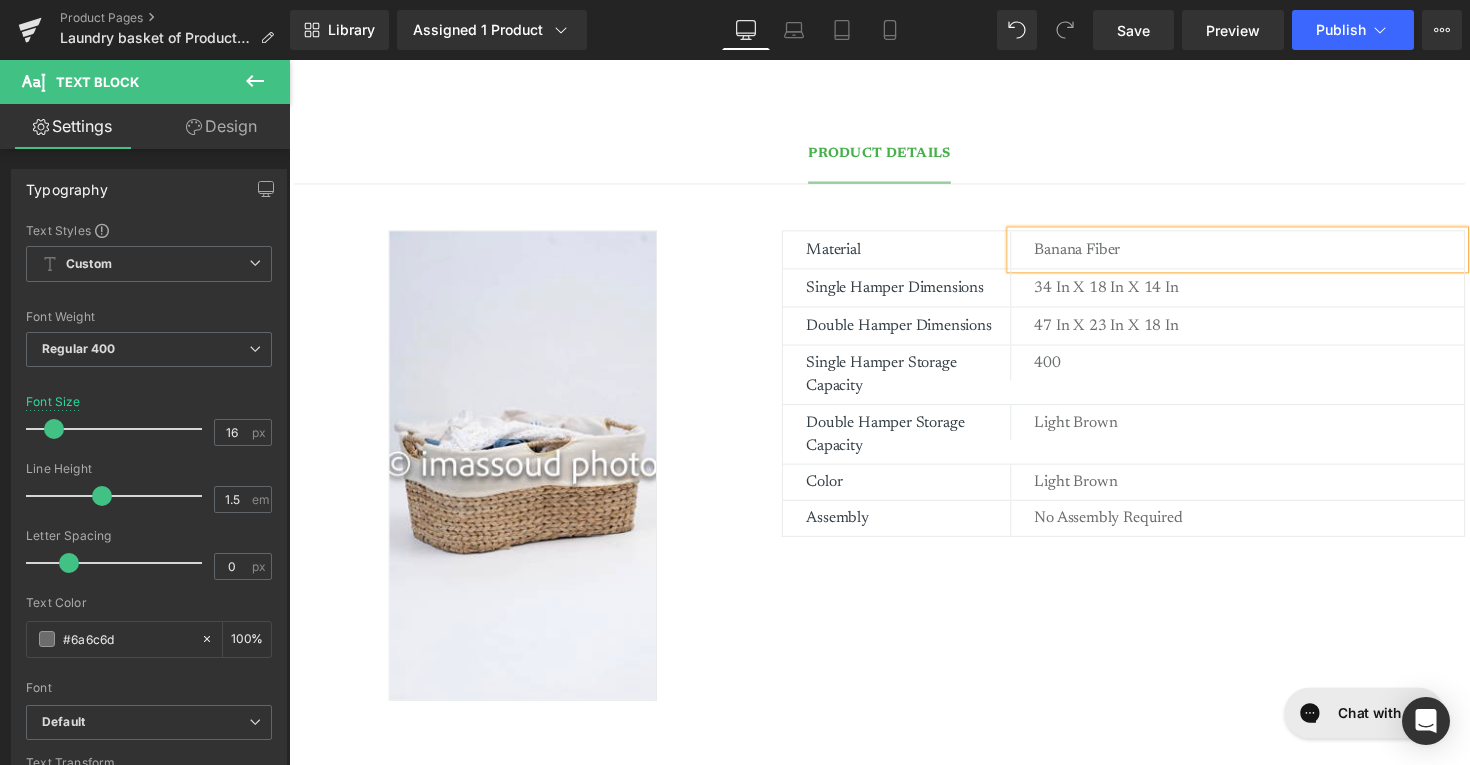 click on "Image
Material
Text Block         banana fiber Text Block
Row         Single Hamper Dimensions Text Block         34 in x 18 in x 14 In Text Block         Row         Double Hamper Dimensions Text Block         47 in x 23 in x 18 in Text Block         Row         Single Hamper Storage Capacity Text Block         400 Text Block         Row         Double Hamper Storage Capacity Text Block         Light brown Text Block         Row         Color Text Block         Light Brown Text Block         Row         Assembly Text Block         No Assembly Required Text Block         Row
Row" at bounding box center (894, 466) 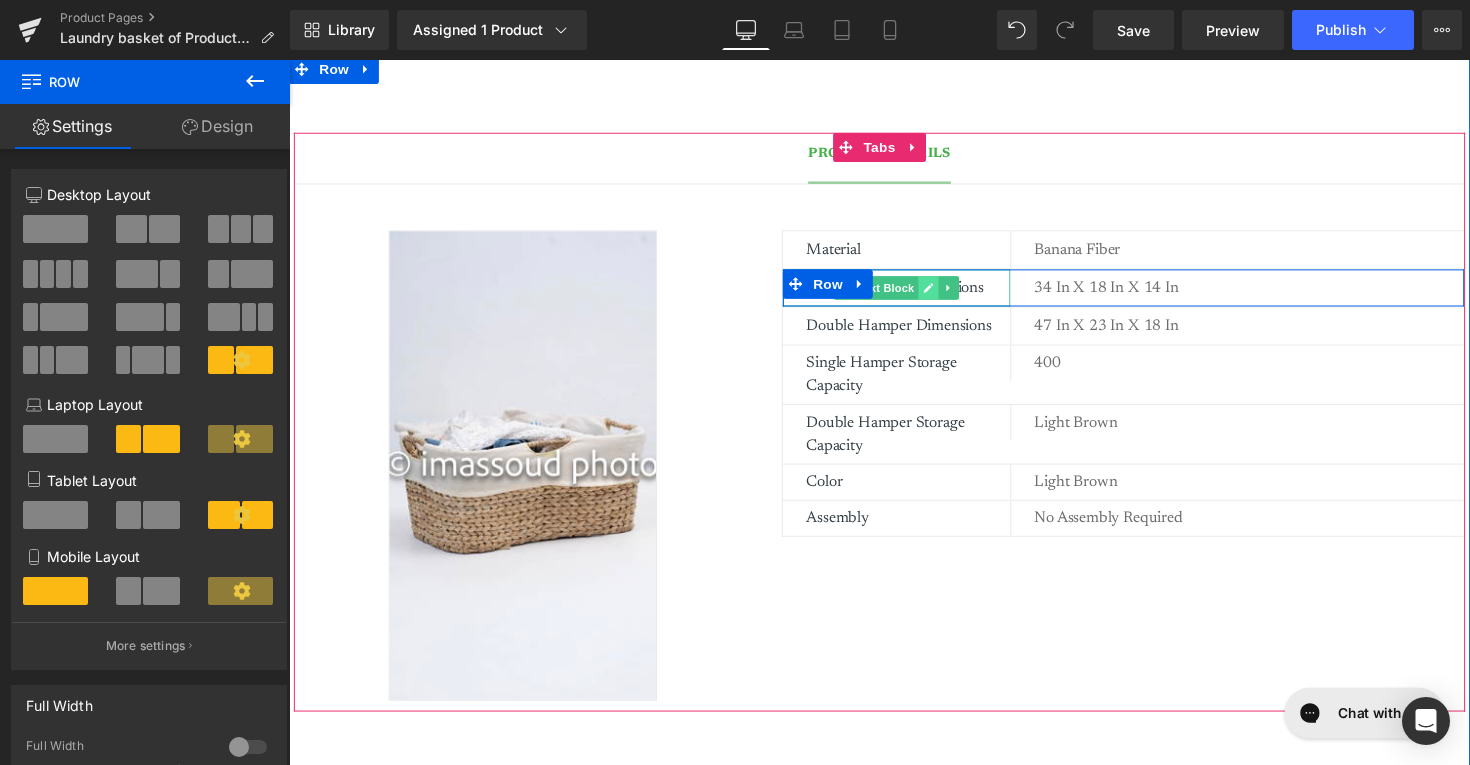 click 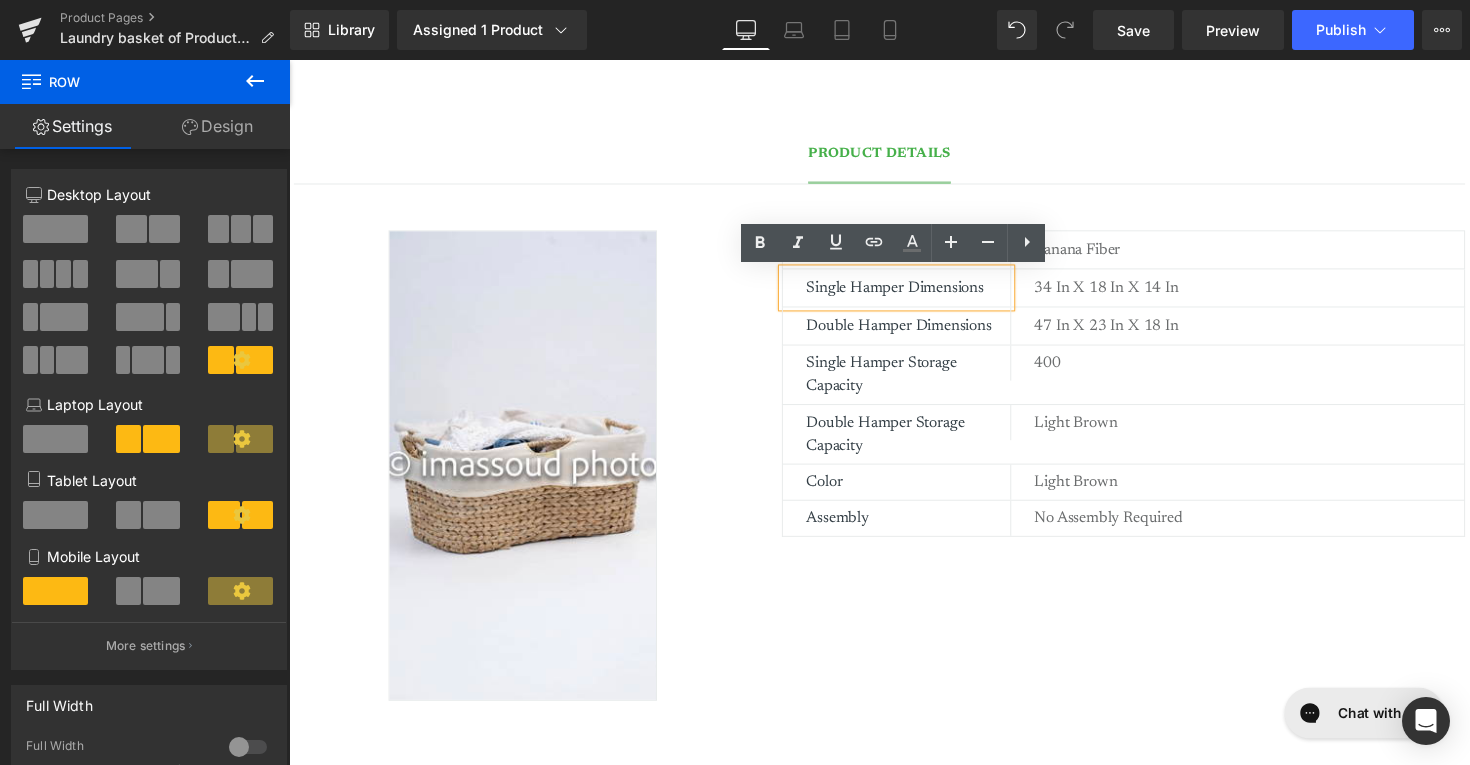 click on "Single Hamper Dimensions" at bounding box center (923, 294) 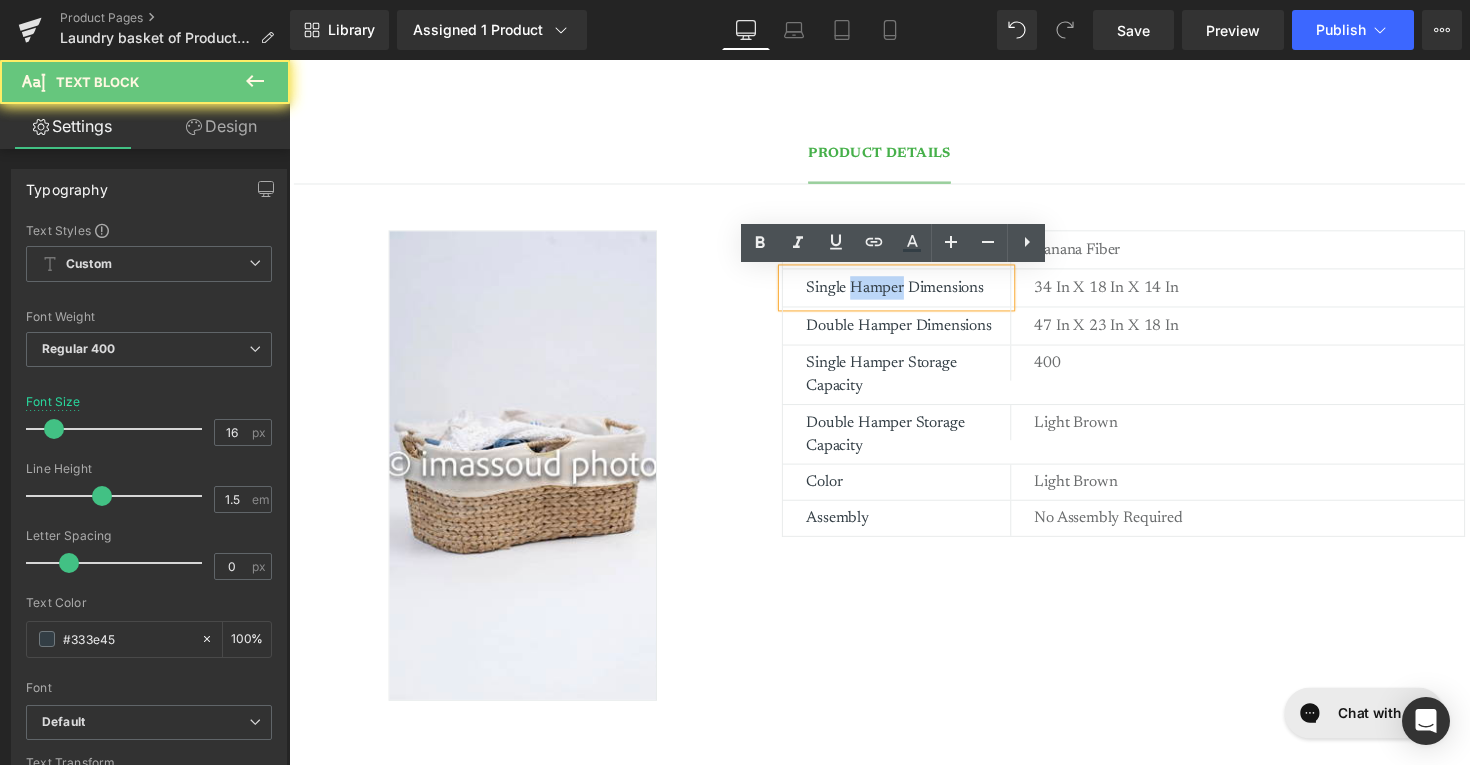 type 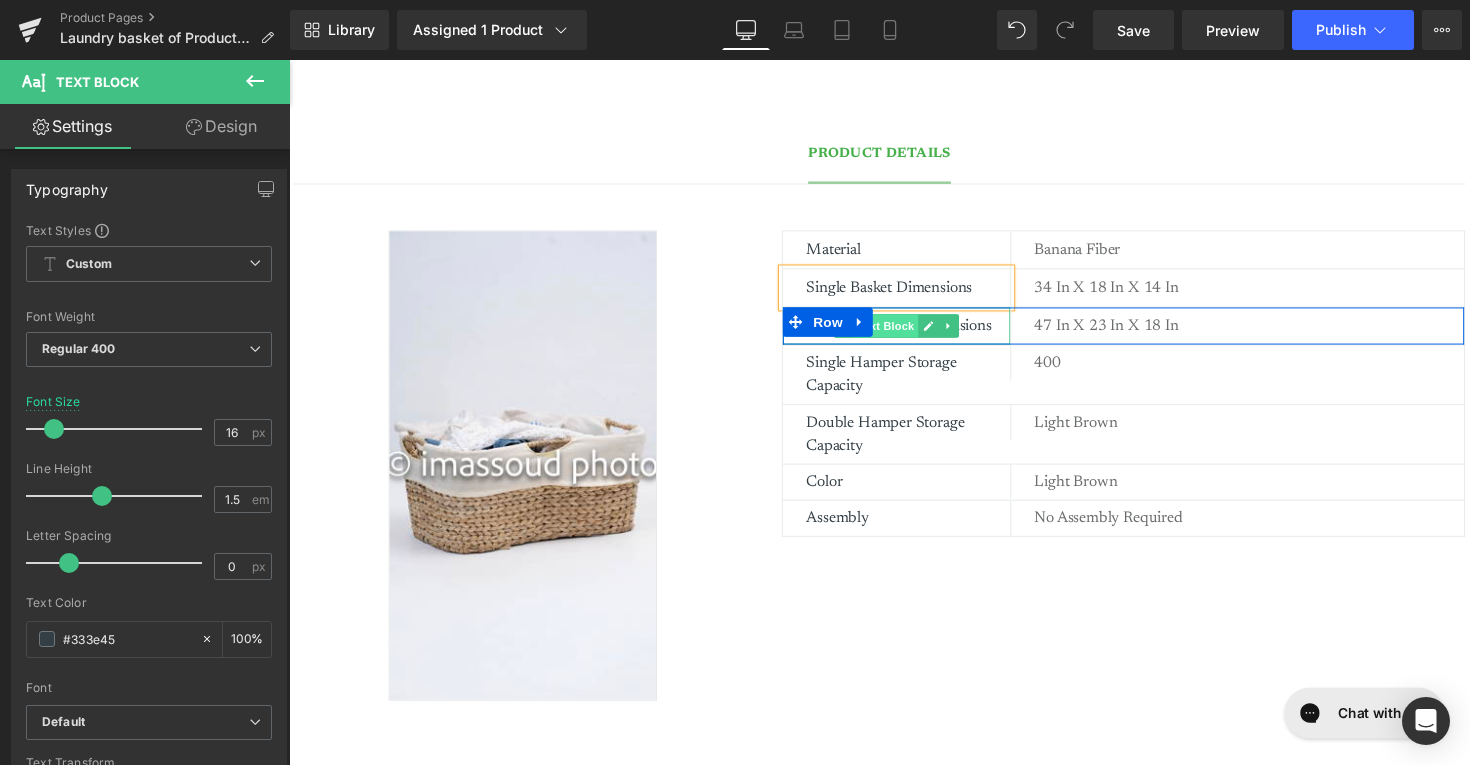 click on "Text Block" at bounding box center [901, 333] 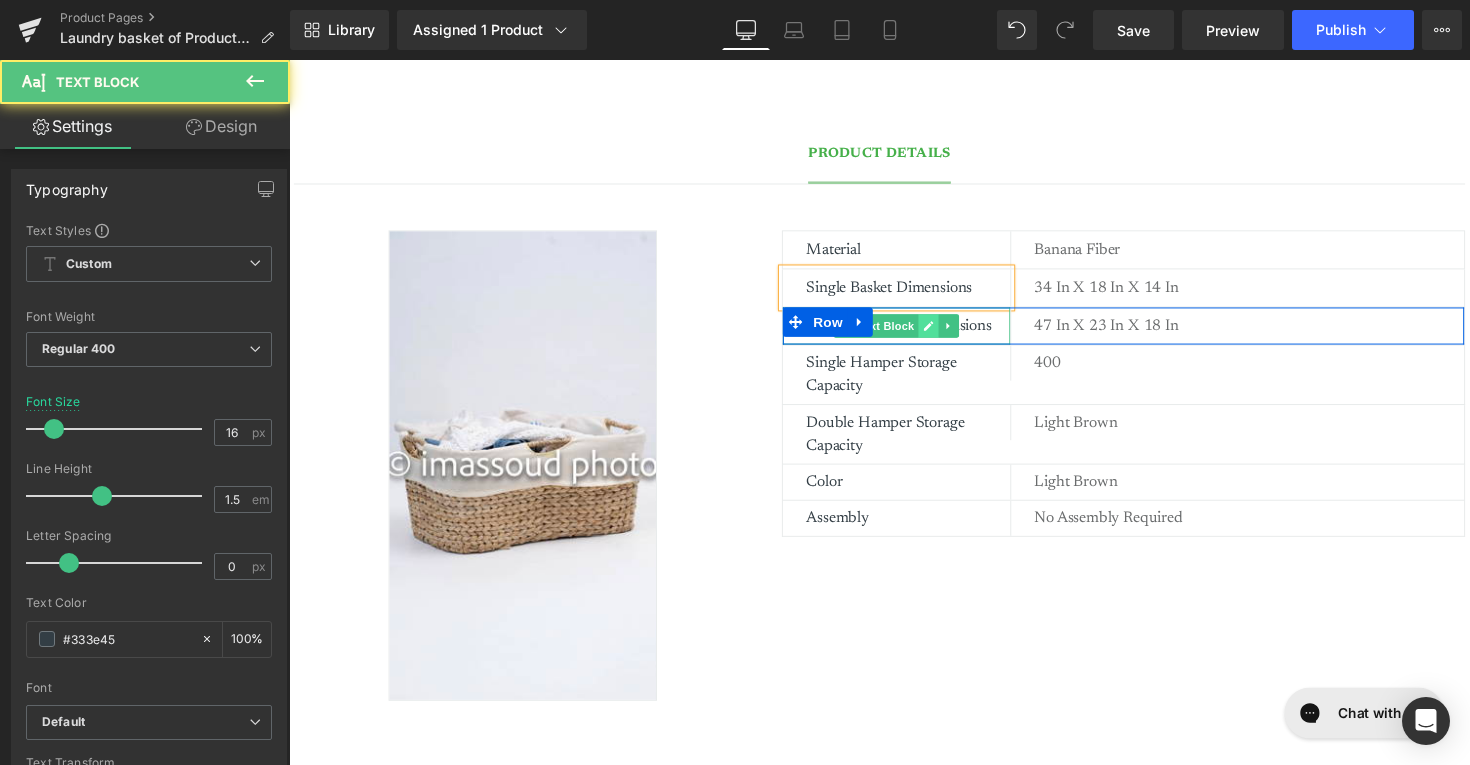 click 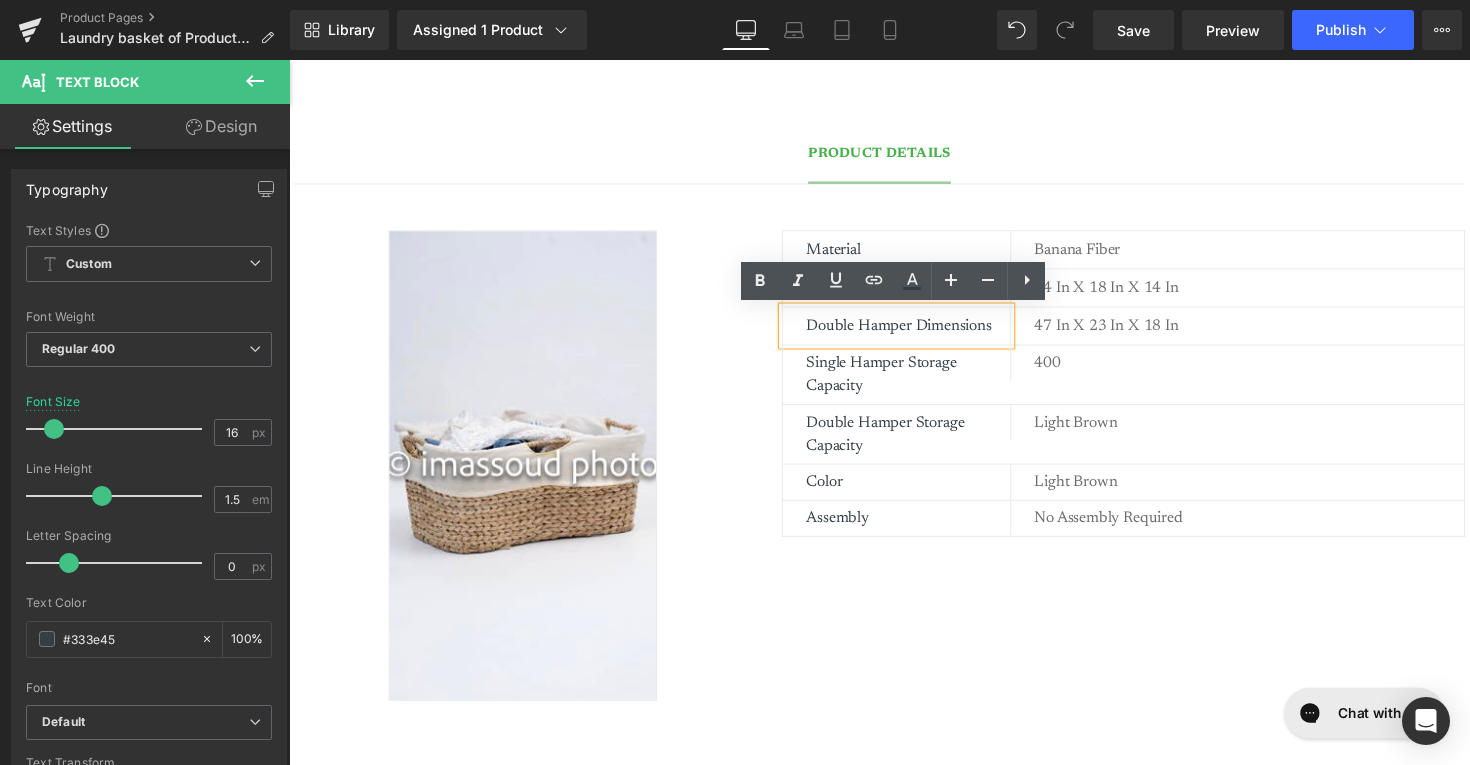 click on "Double Hamper Dimensions" at bounding box center (923, 333) 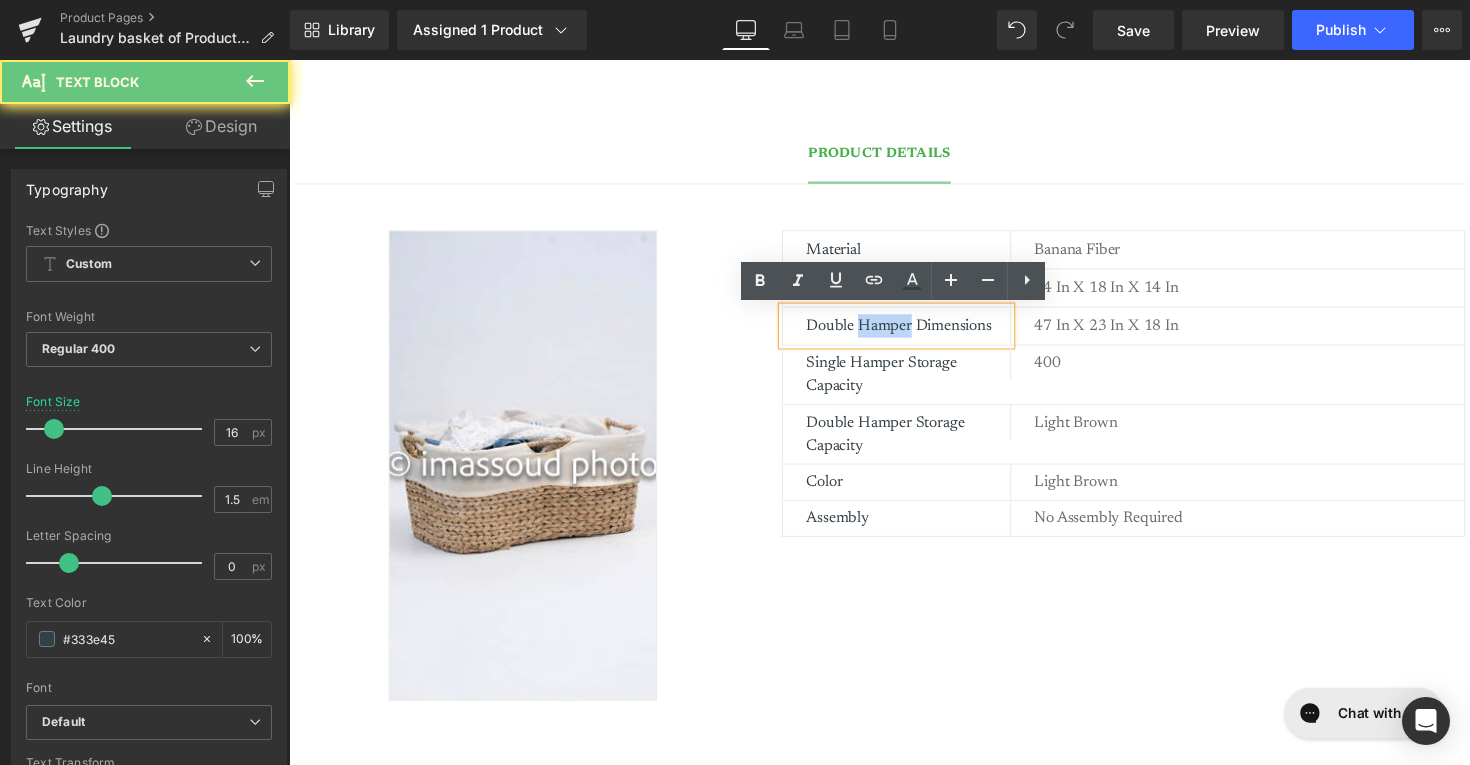 click on "Double Hamper Dimensions" at bounding box center (923, 333) 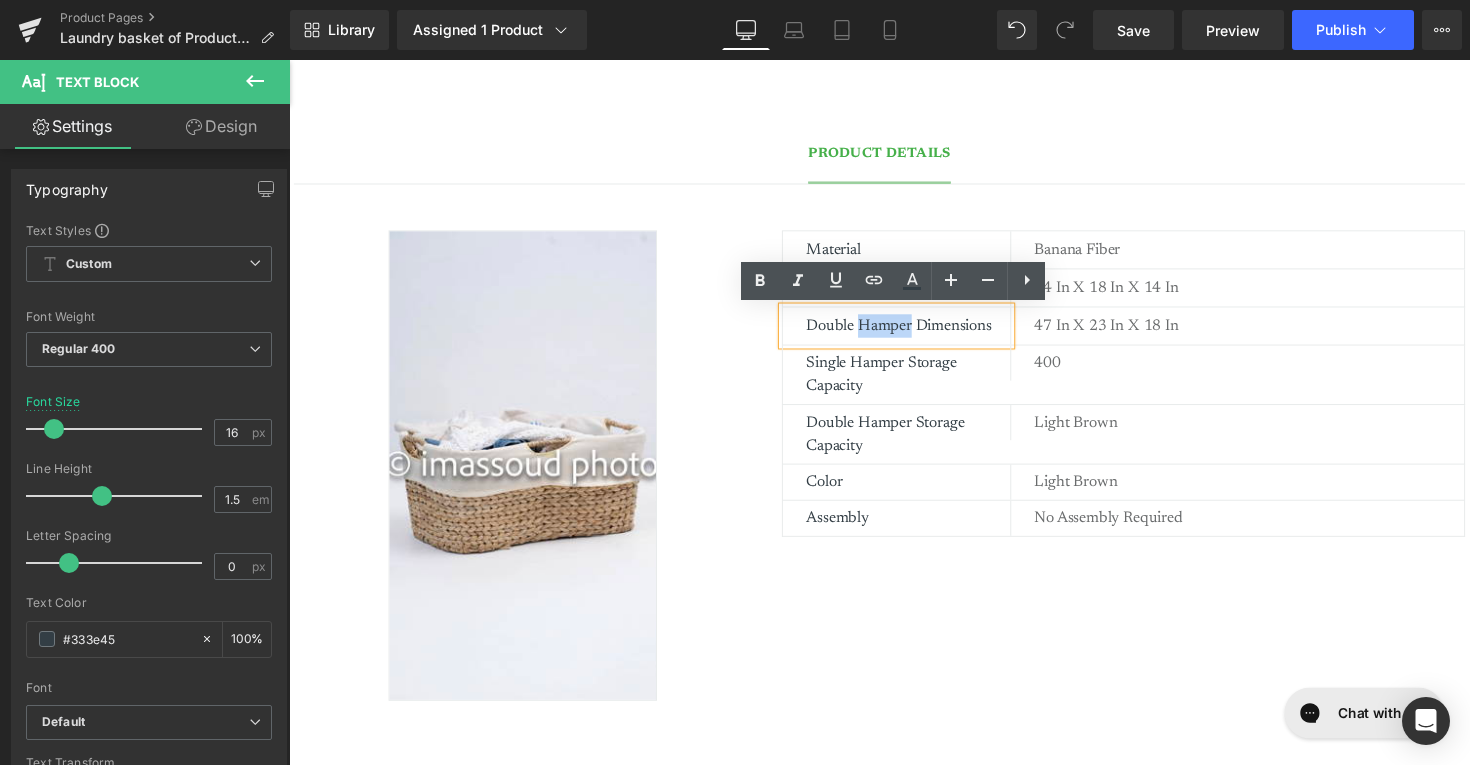click on "Double Hamper Dimensions" at bounding box center (923, 333) 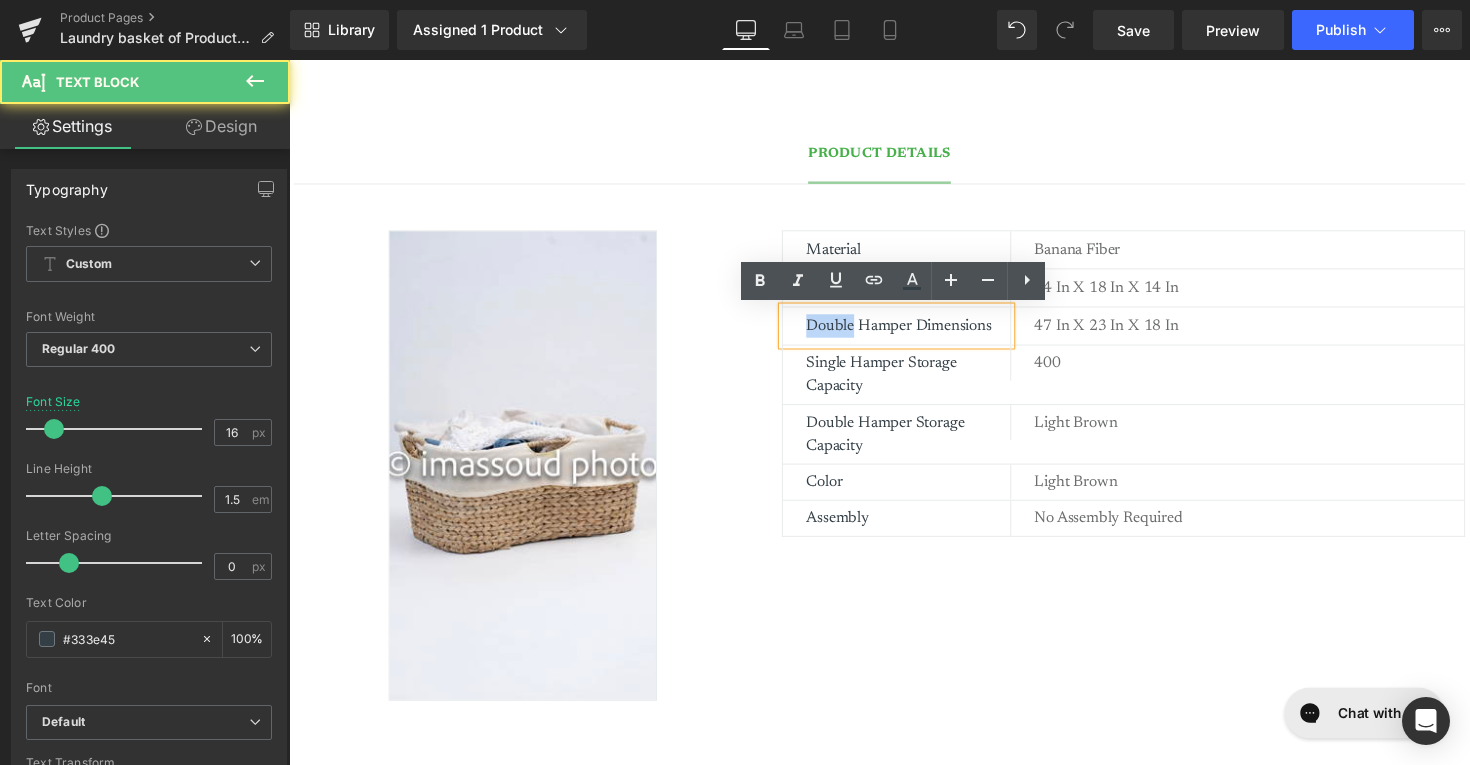 click on "Double Hamper Dimensions" at bounding box center [923, 333] 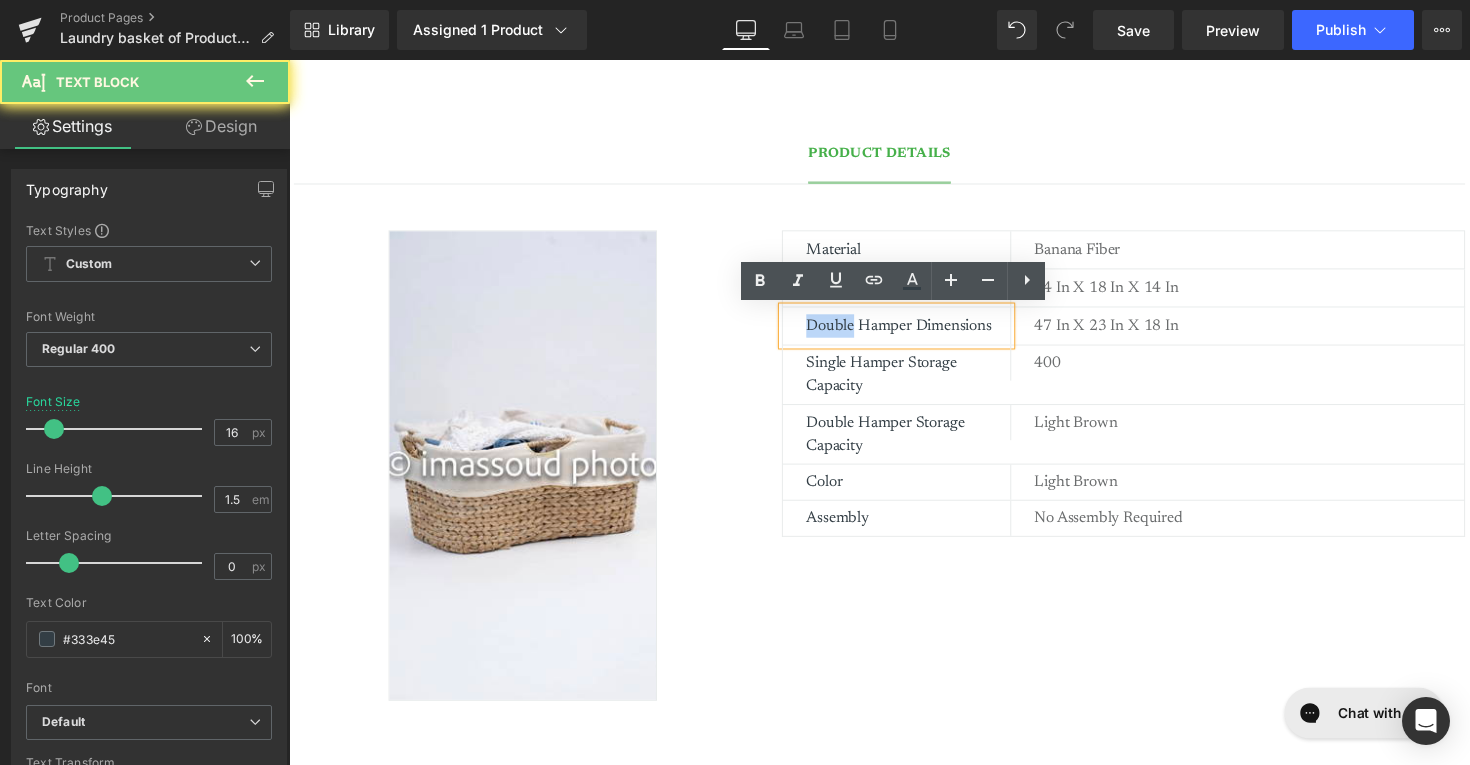 type 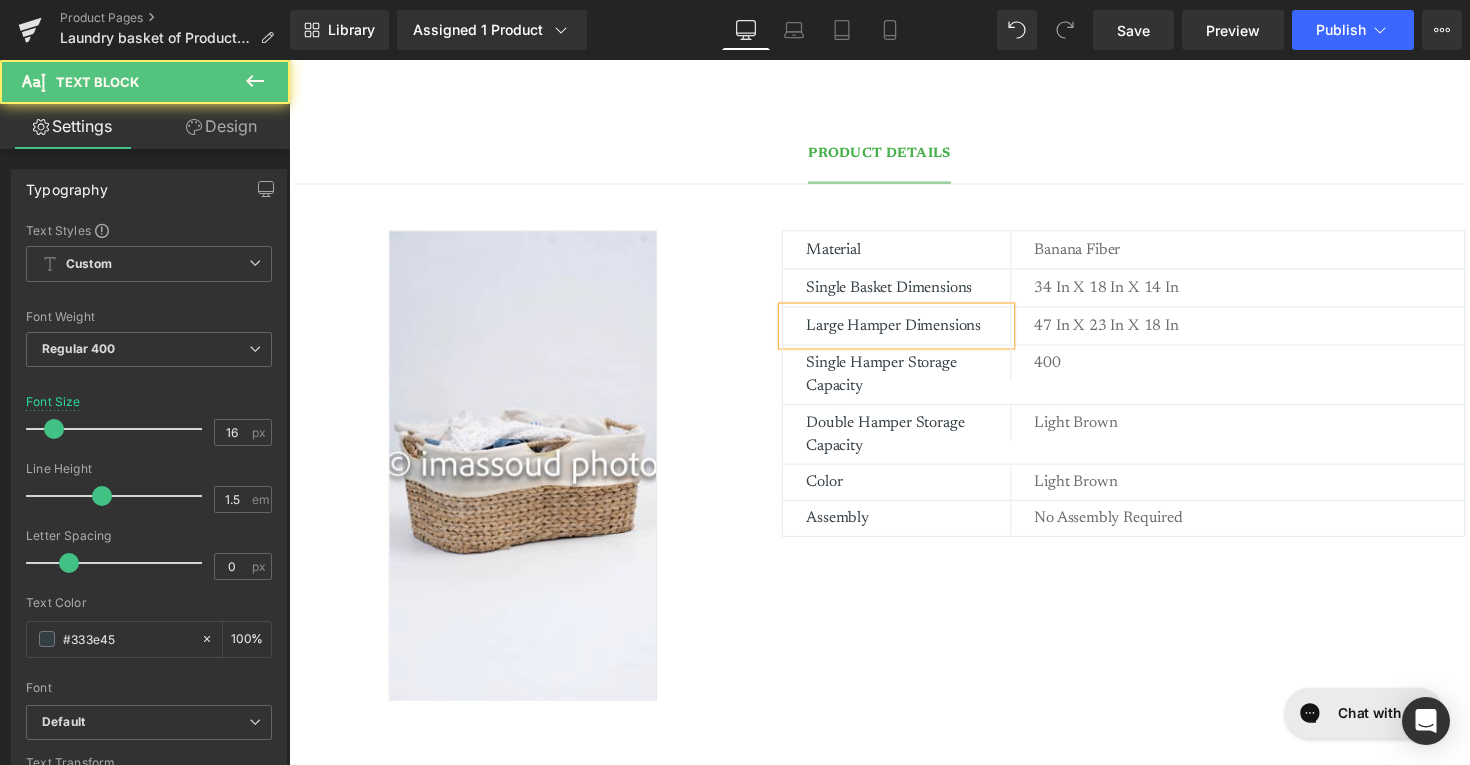 click on "Large Hamper Dimensions" at bounding box center [923, 333] 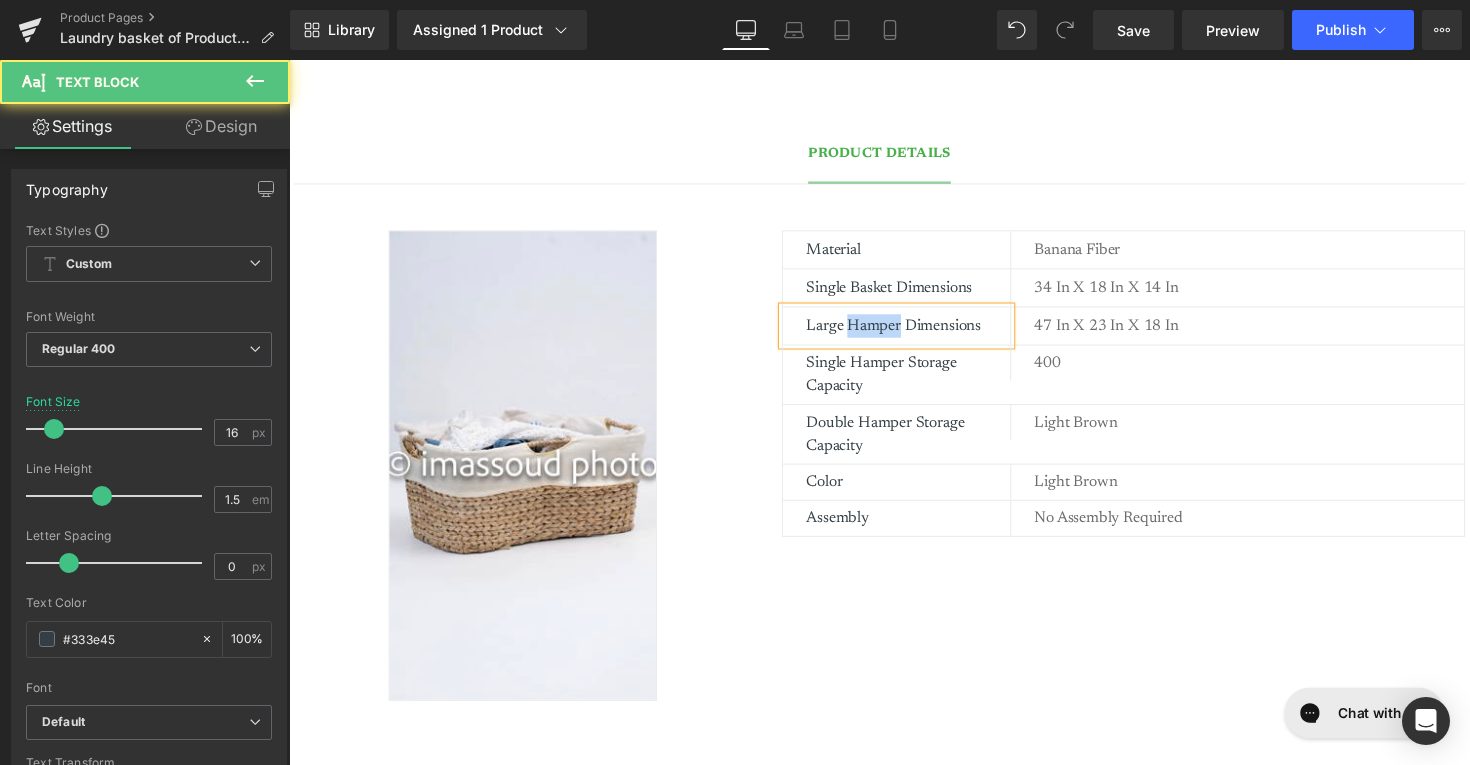click on "Large Hamper Dimensions" at bounding box center (923, 333) 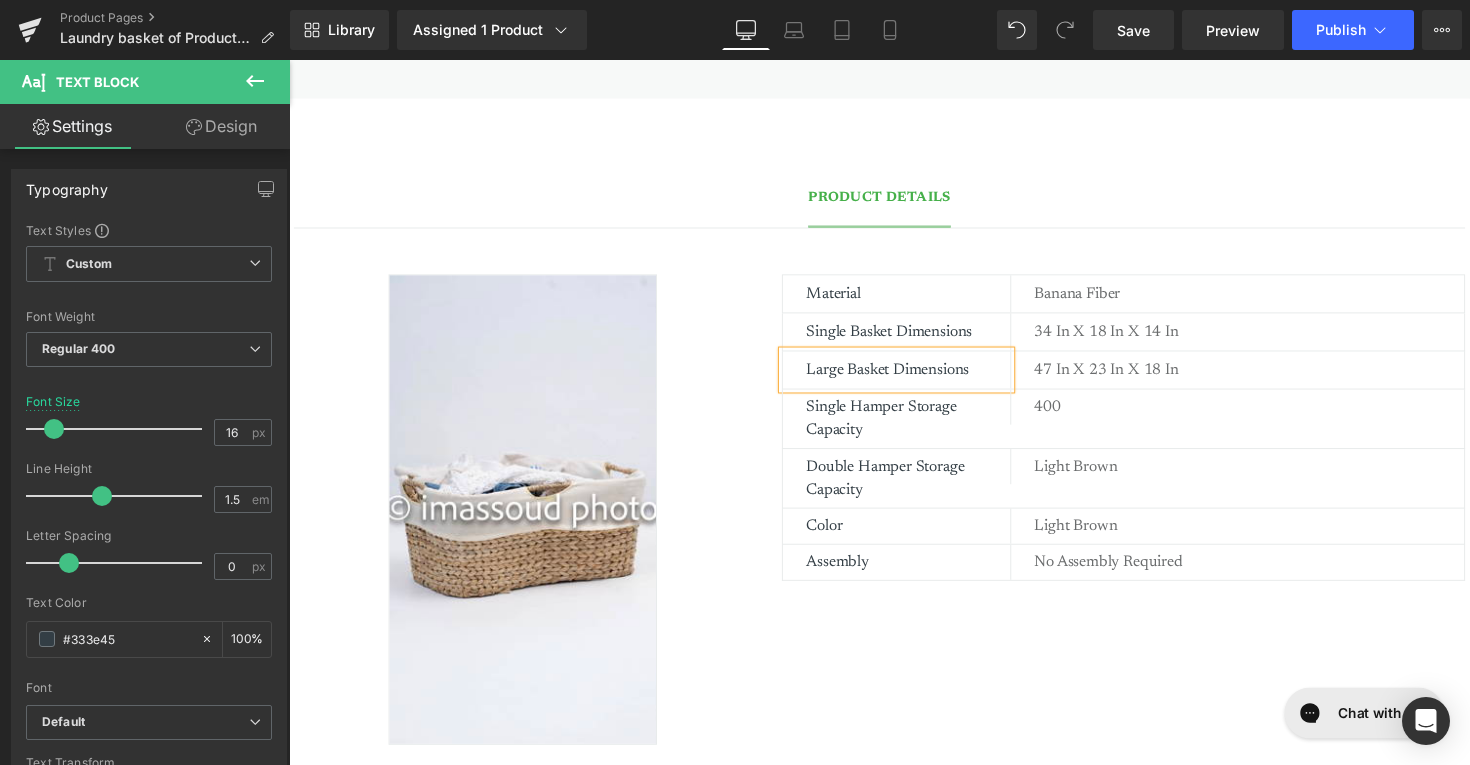 scroll, scrollTop: 1170, scrollLeft: 0, axis: vertical 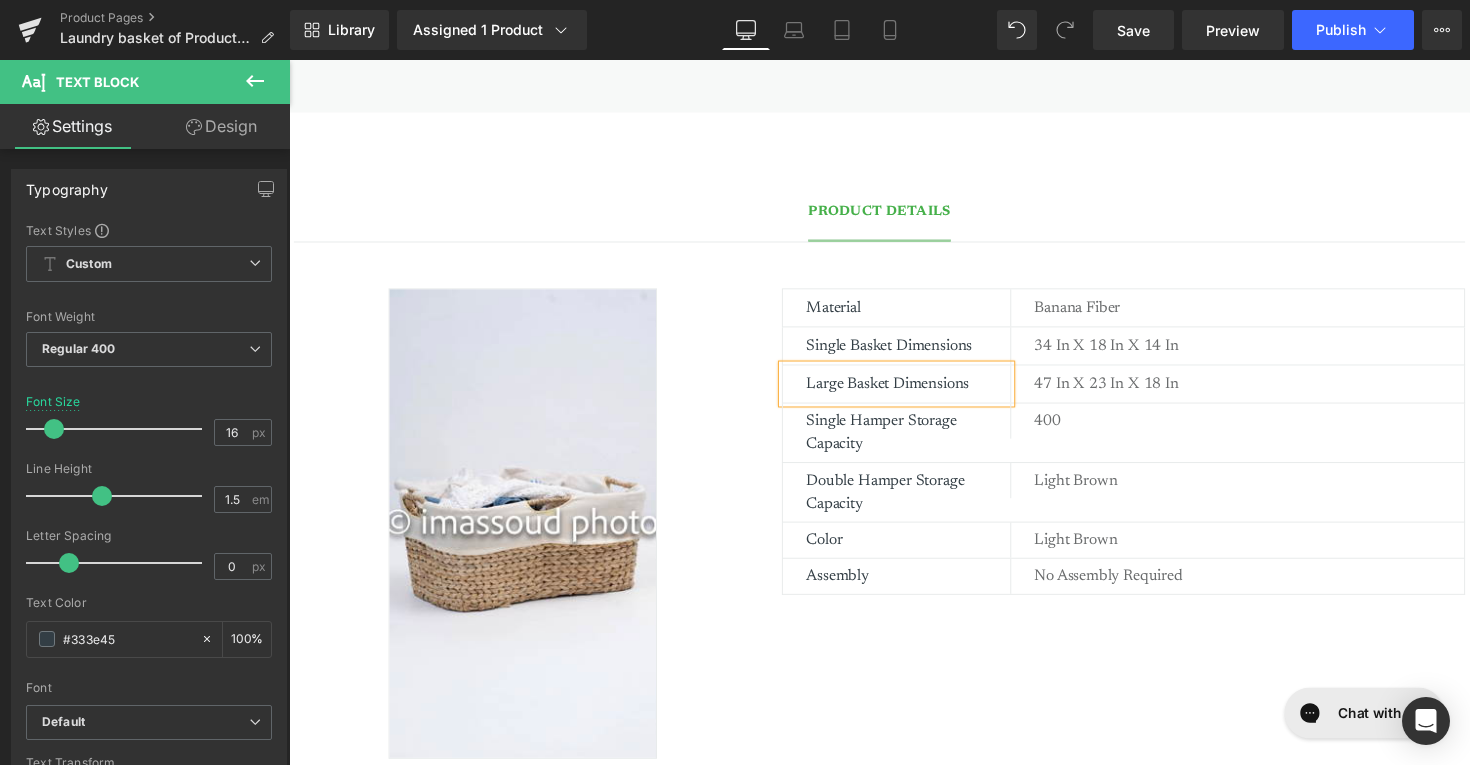 click on "Single Basket Dimensions Text Block         34 in x 18 in x 14 In Text Block         Row" at bounding box center [1144, 353] 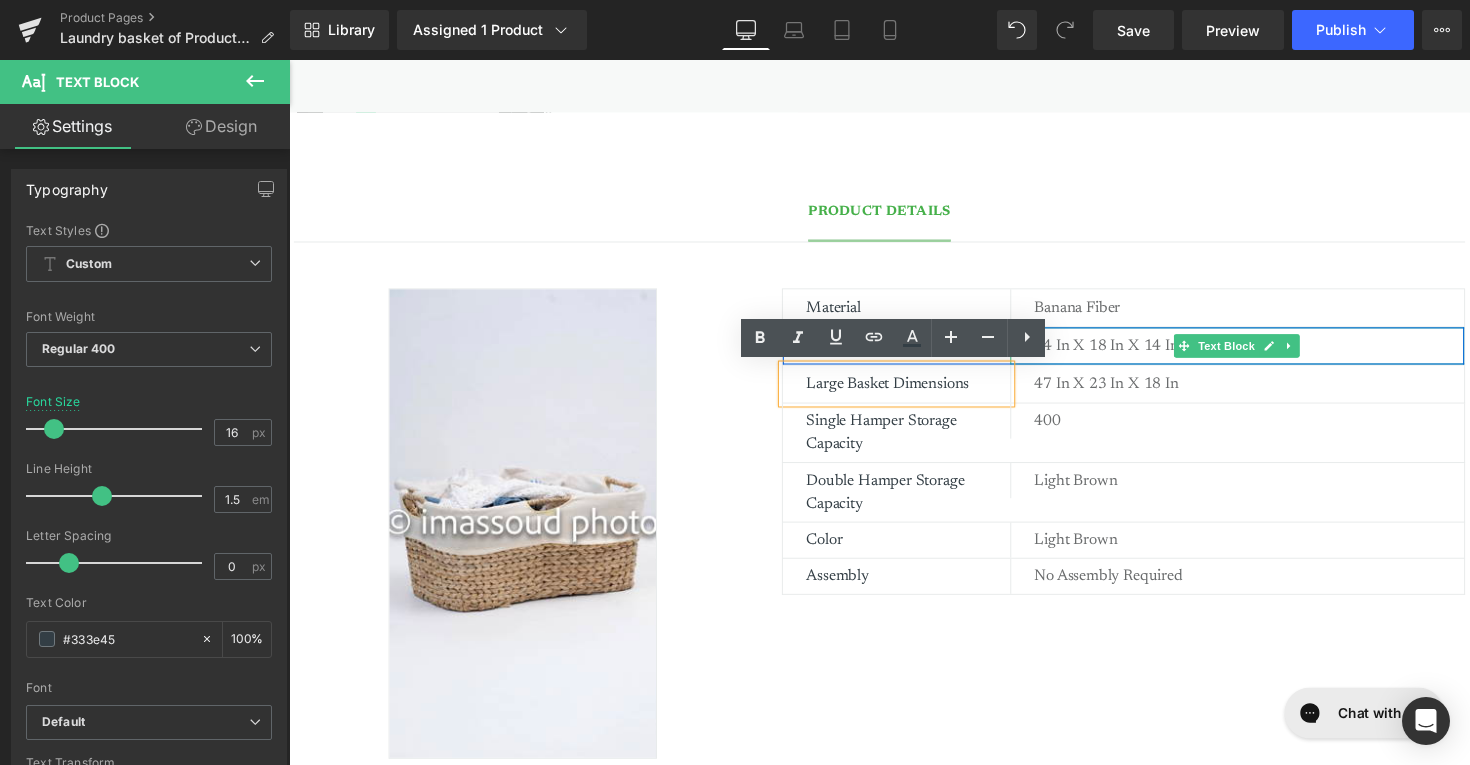 click on "34 in x 18 in x 14 In" at bounding box center [1273, 353] 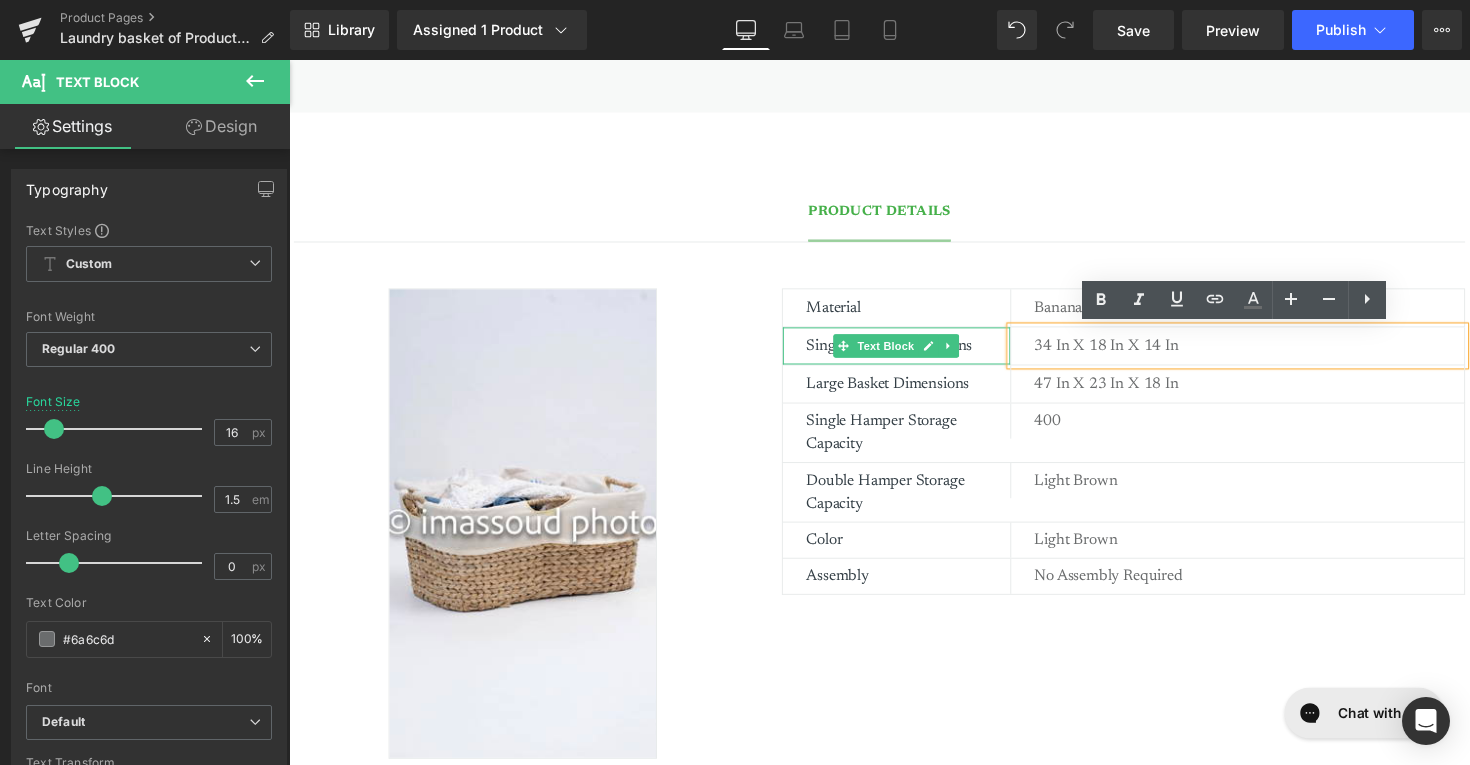 click on "Single Basket Dimensions" at bounding box center (923, 353) 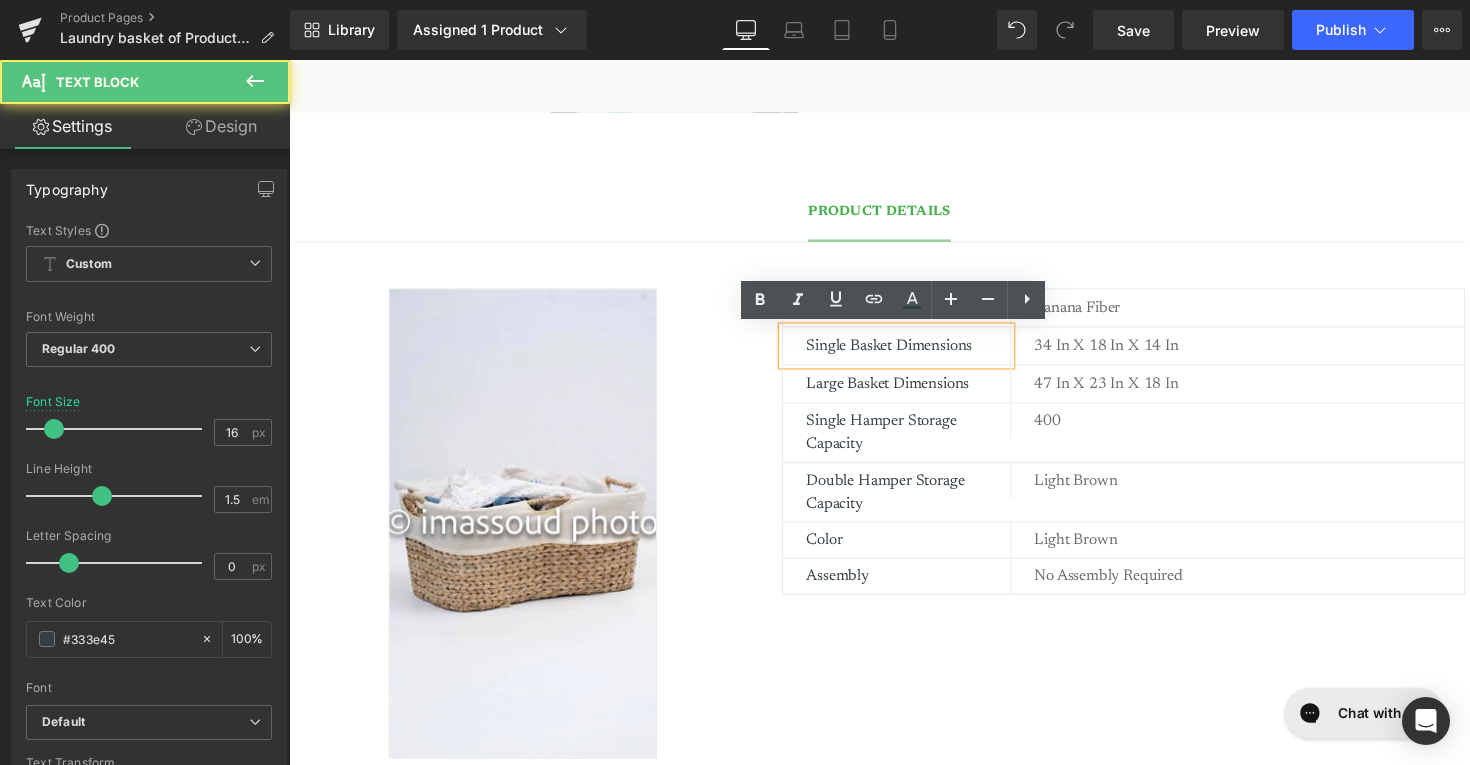 click on "Single Basket Dimensions" at bounding box center (923, 353) 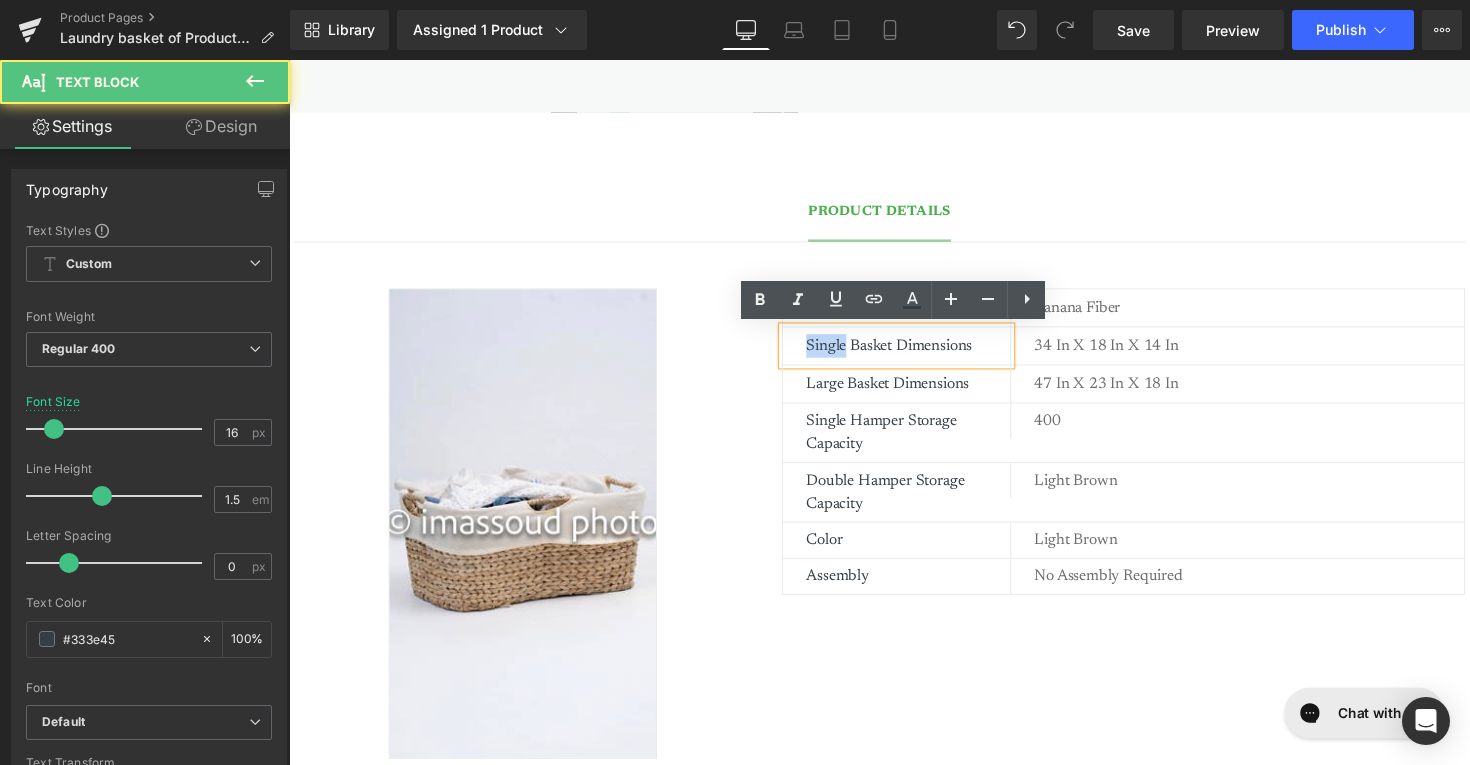 click on "Single Basket Dimensions" at bounding box center (923, 353) 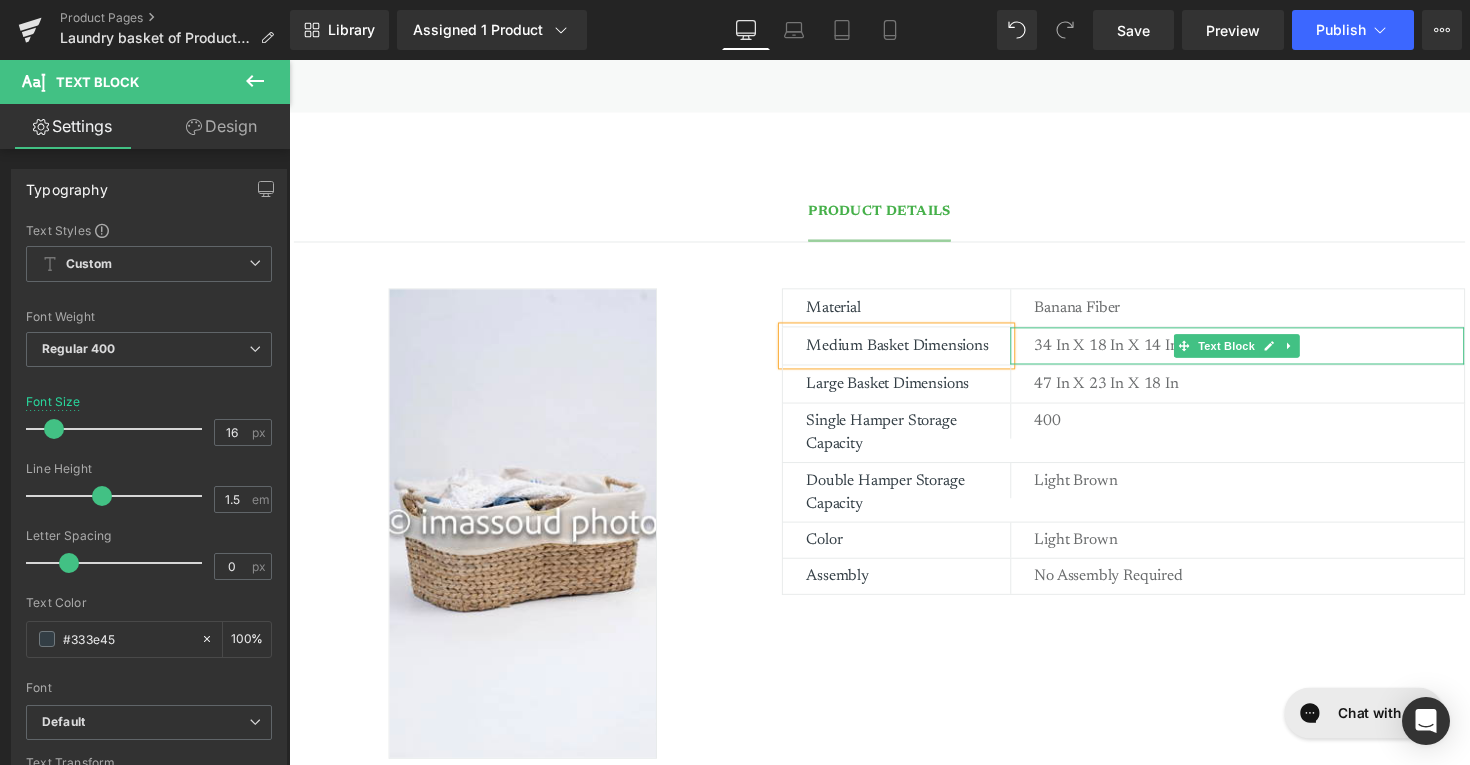 click on "34 in x 18 in x 14 In" at bounding box center [1273, 353] 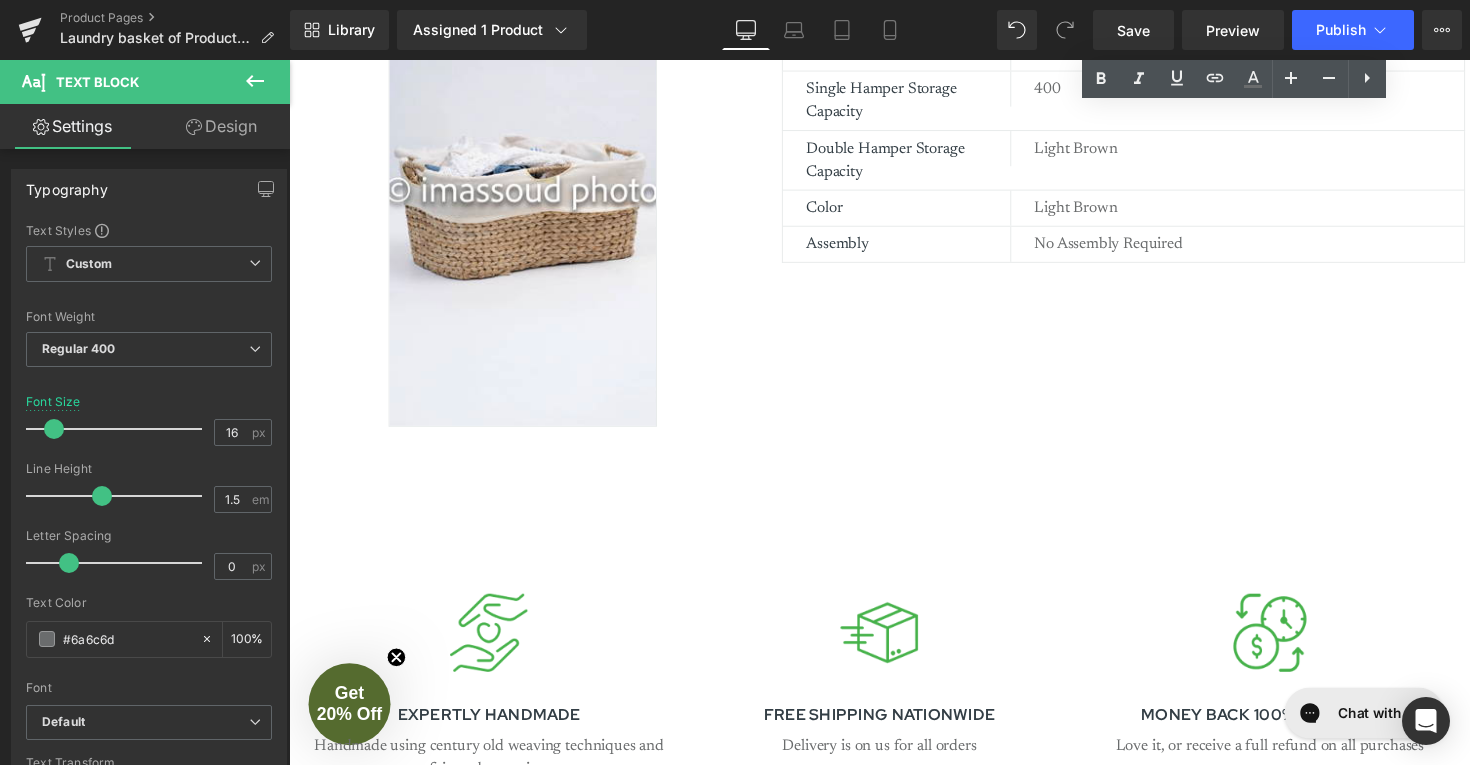 scroll, scrollTop: 1360, scrollLeft: 0, axis: vertical 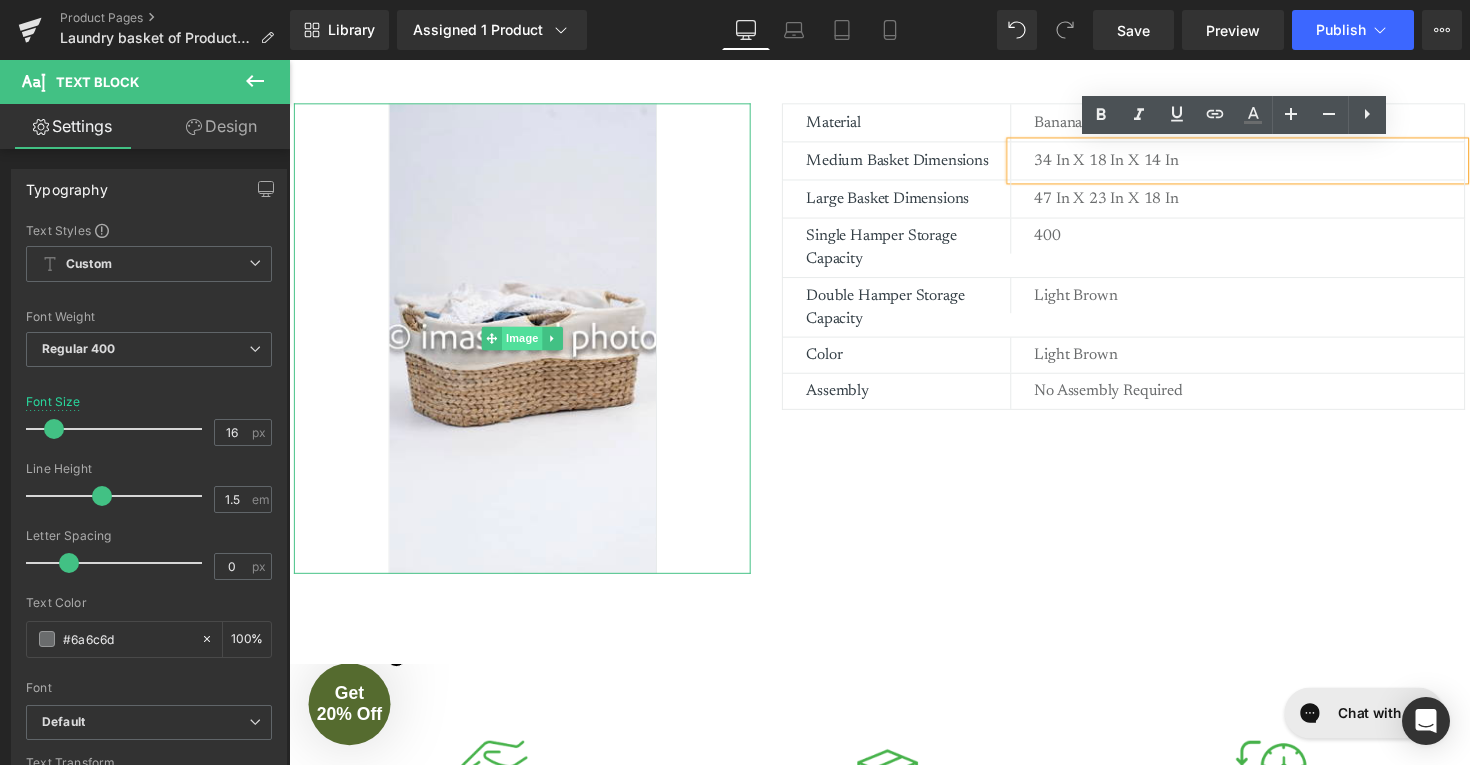 click on "Image" at bounding box center [528, 345] 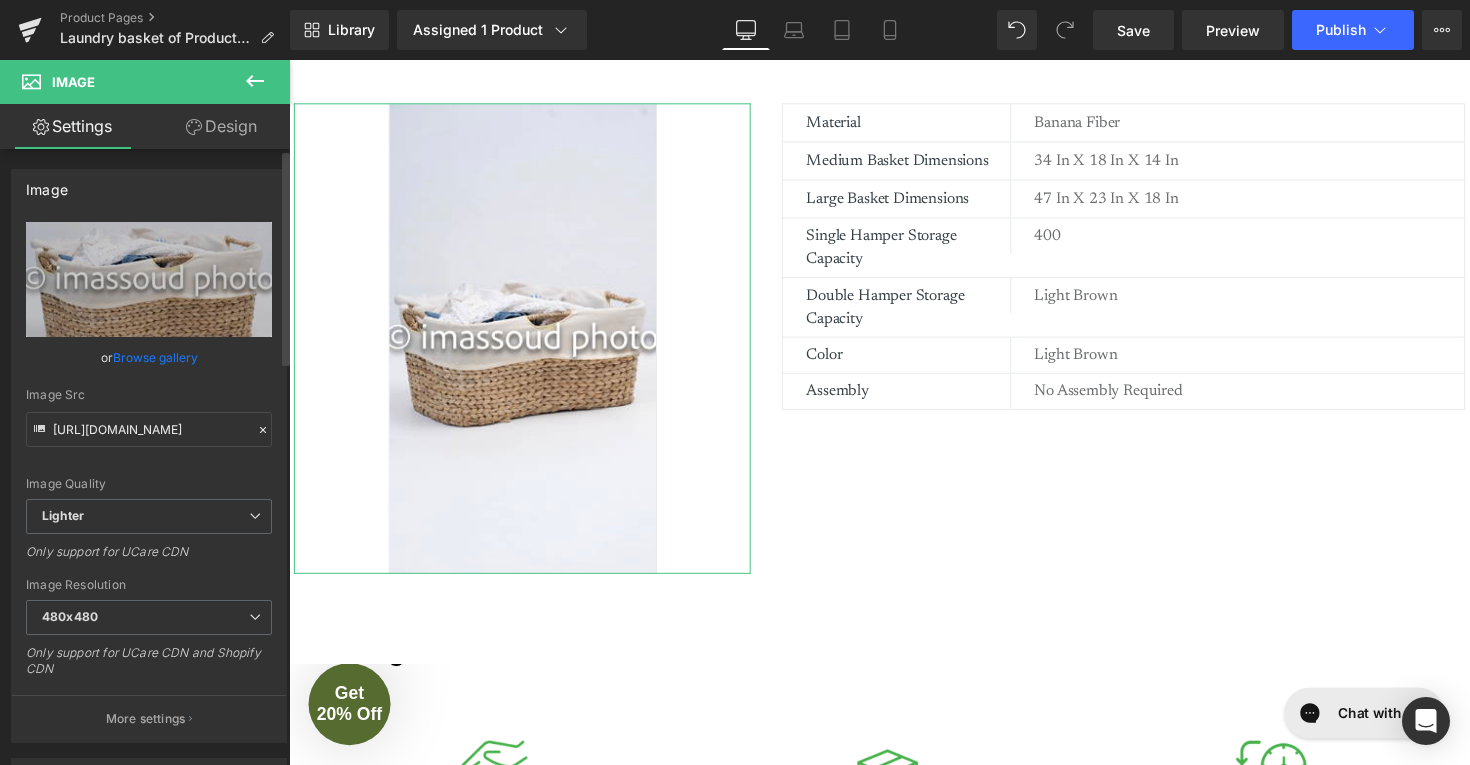 click on "Browse gallery" at bounding box center [155, 357] 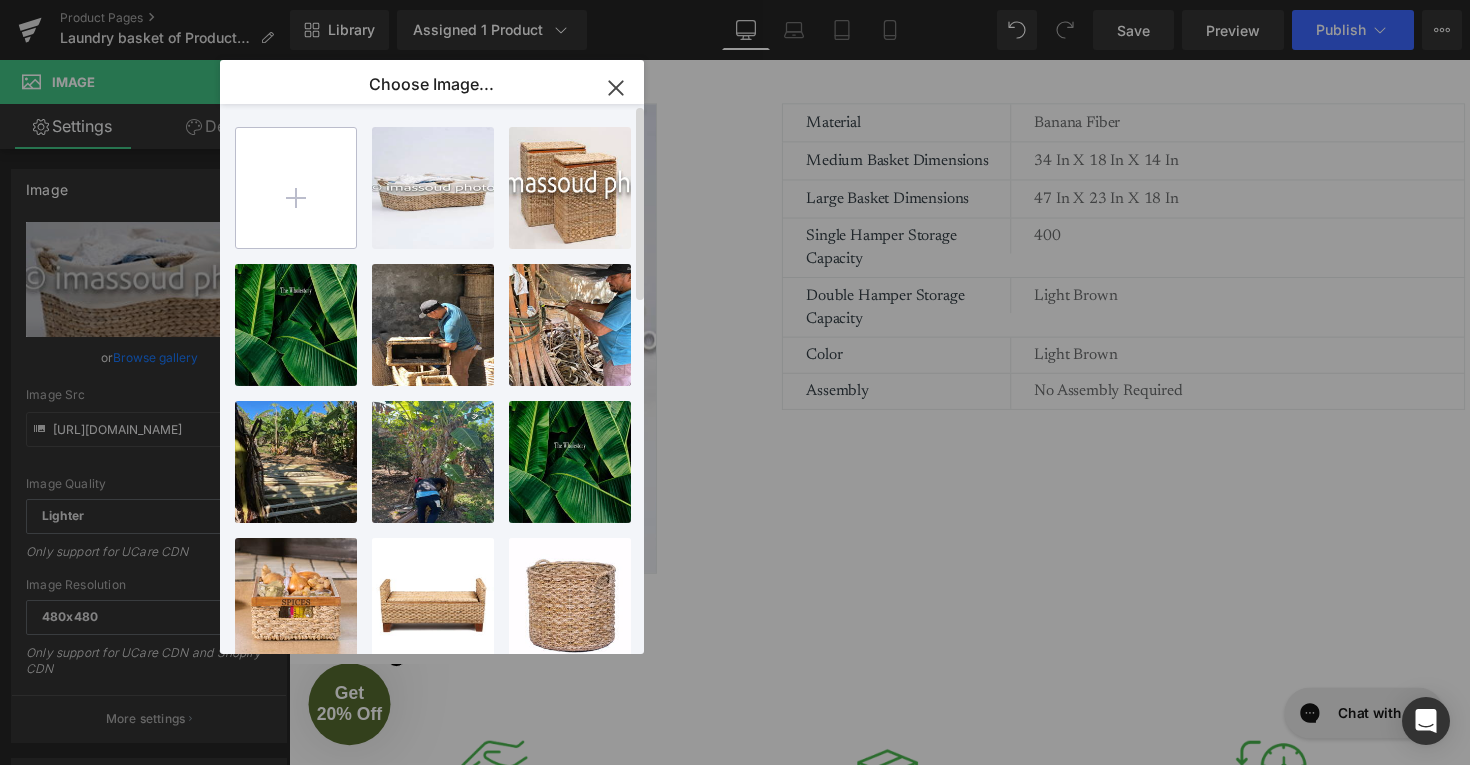 click at bounding box center [296, 188] 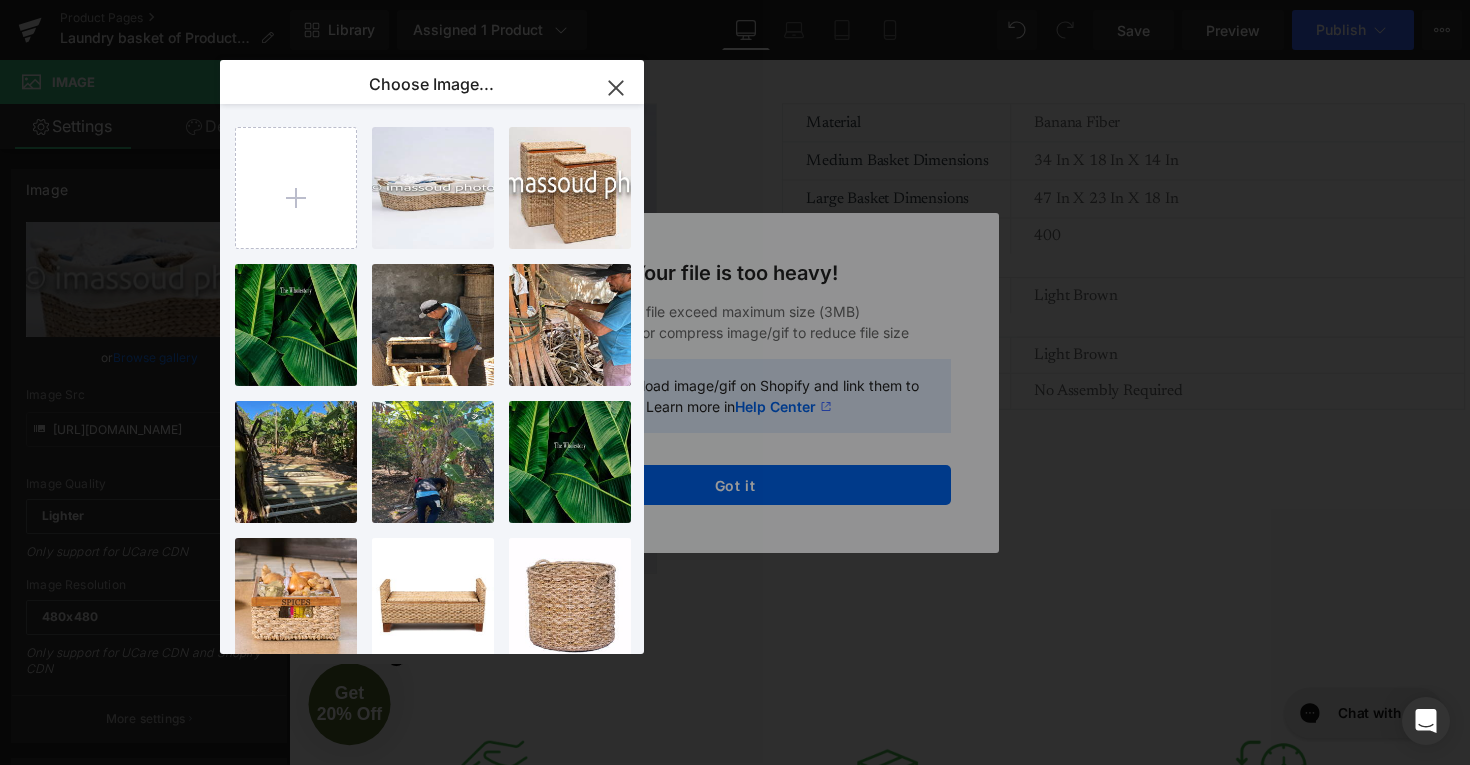 click on "Text Color Highlight Color #333333   Edit or remove link:   Edit   -   Unlink   -   Cancel     Choose Image... Back to Library   Insert     Screens...PM.png 739.03 KB Delete image? Yes No Screens...PM.png 2.30 MB Delete image? Yes No The Who...tory.jpg 168.35 KB Delete image? Yes No IMG_804...8040.jpg 719.23 KB Delete image? Yes No IMG_713...7138.jpg 1.30 MB Delete image? Yes No IMG_542...5423.jpg 1.39 MB Delete image? Yes No IMG_542...5428.jpg 1.77 MB Delete image? Yes No banana ...nd 3.jpg 168.28 KB Delete image? Yes No rectang...ices.png 1.94 MB Delete image? Yes No wholest...9672.jpg 1.44 MB Delete image? Yes No round b...hite.png 1.77 MB Delete image? Yes No Trunk S...ndle.png 1.09 MB Delete image? Yes No web-9c-...0231.jpg 1.06 MB Delete image? Yes No hi_res-..._1x1.jpg 2.76 MB Delete image? Yes No hi_res-..._1x1.jpg 2.76 MB Delete image? Yes No hi_res-...ce 7.jpg 1.47 MB Delete image? Yes No hi_res-...00_2.jpg 1.05 MB Delete image? Yes No hi_res-..._1x1.jpg 2.09 MB Delete image? Yes No 922.61 KB Yes No" at bounding box center [735, 0] 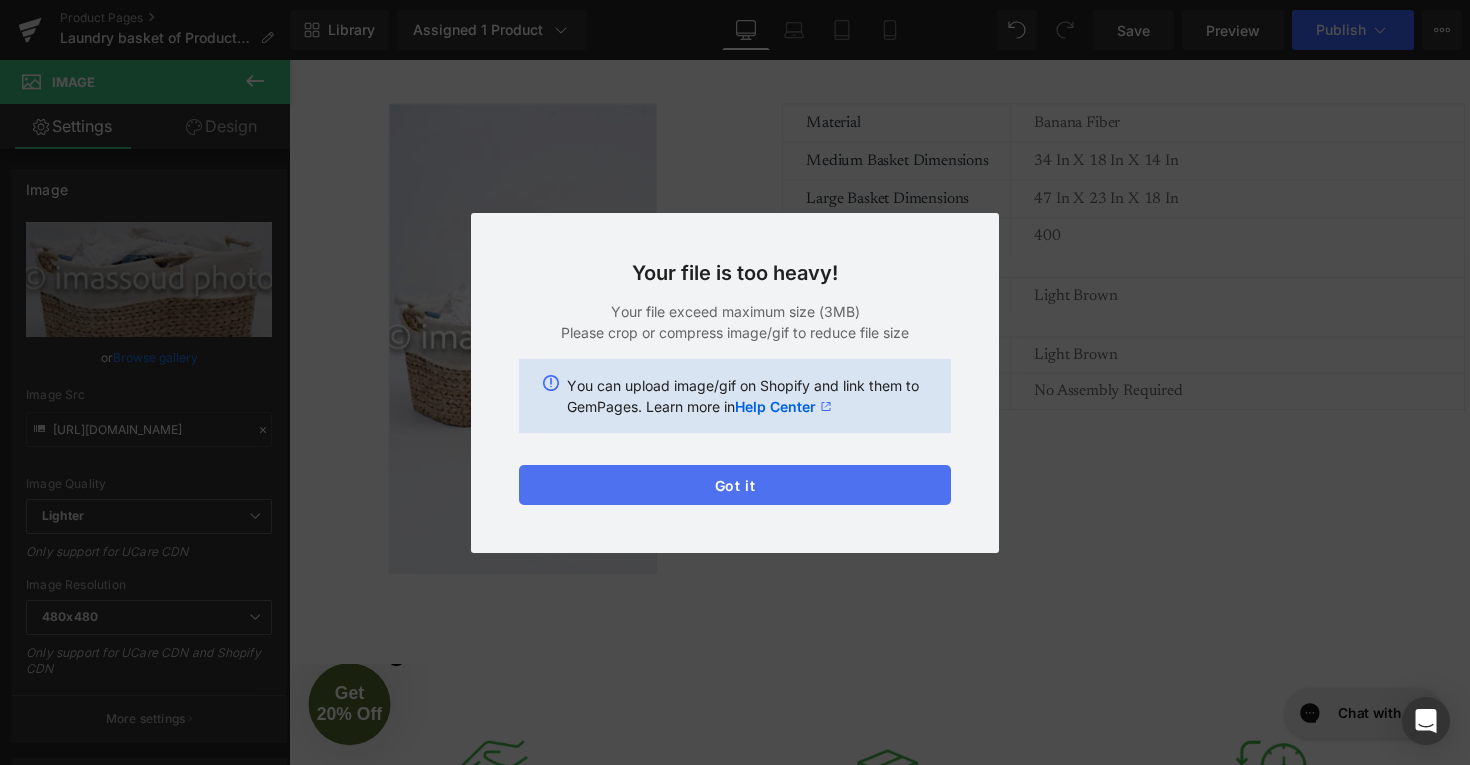 click on "Got it" at bounding box center [735, 485] 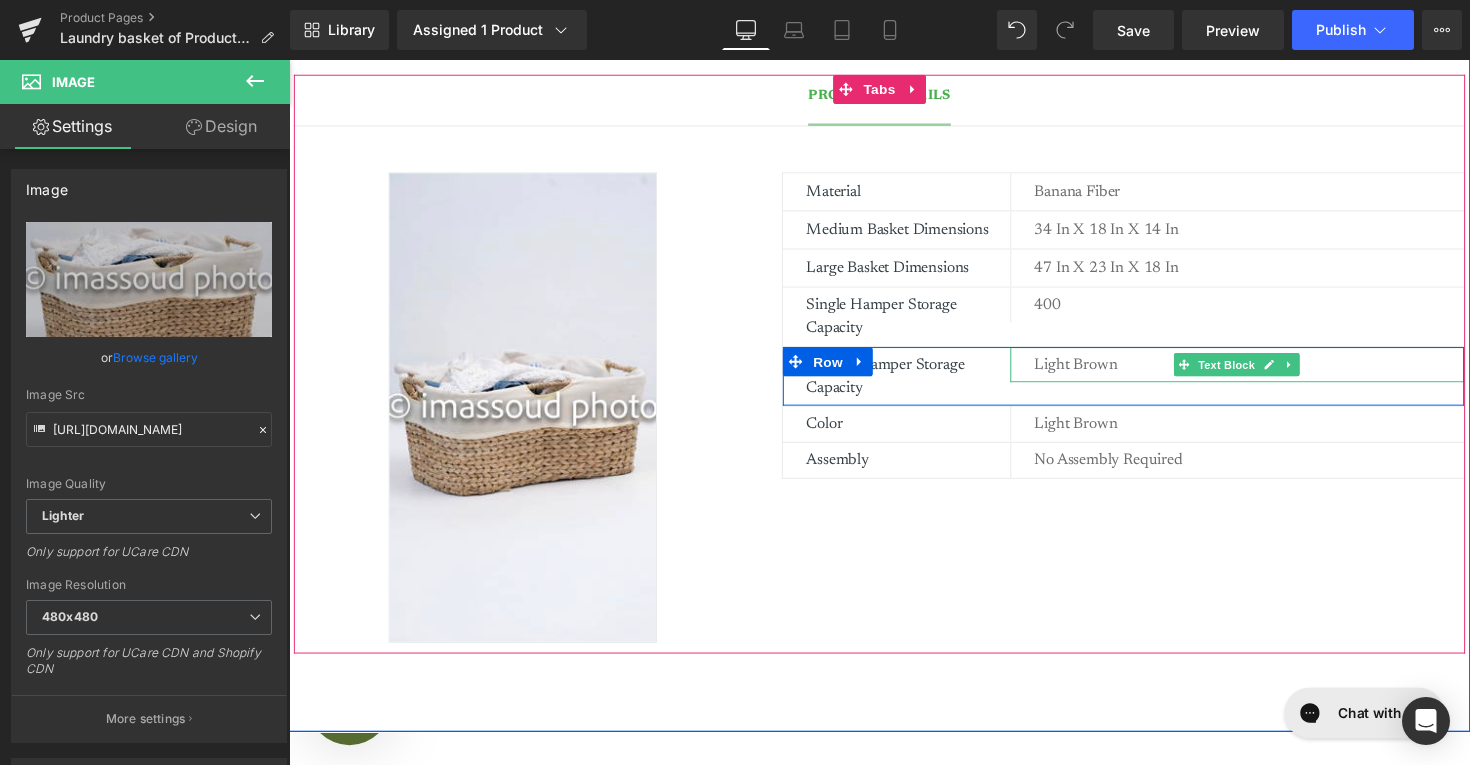 scroll, scrollTop: 1282, scrollLeft: 0, axis: vertical 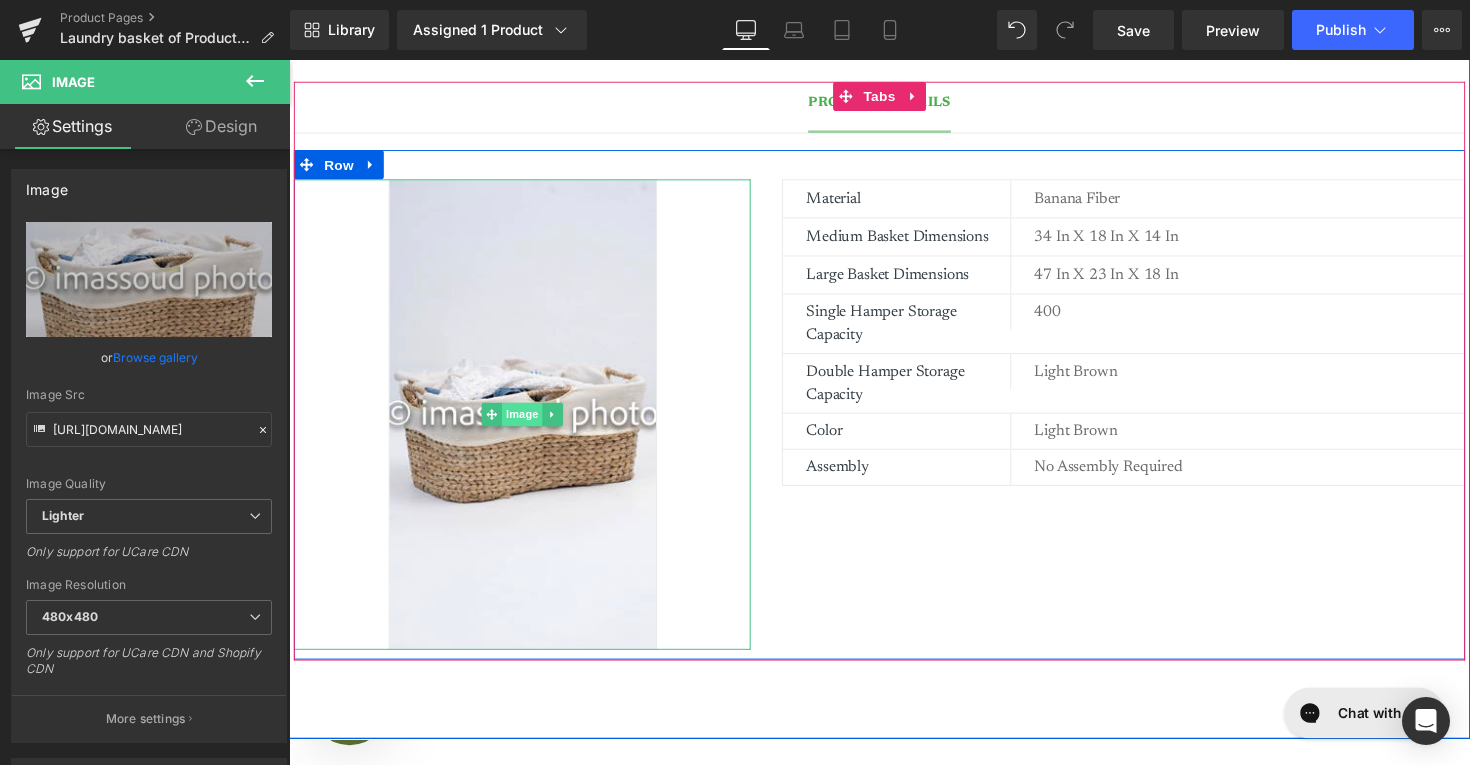 click on "Image" at bounding box center [528, 423] 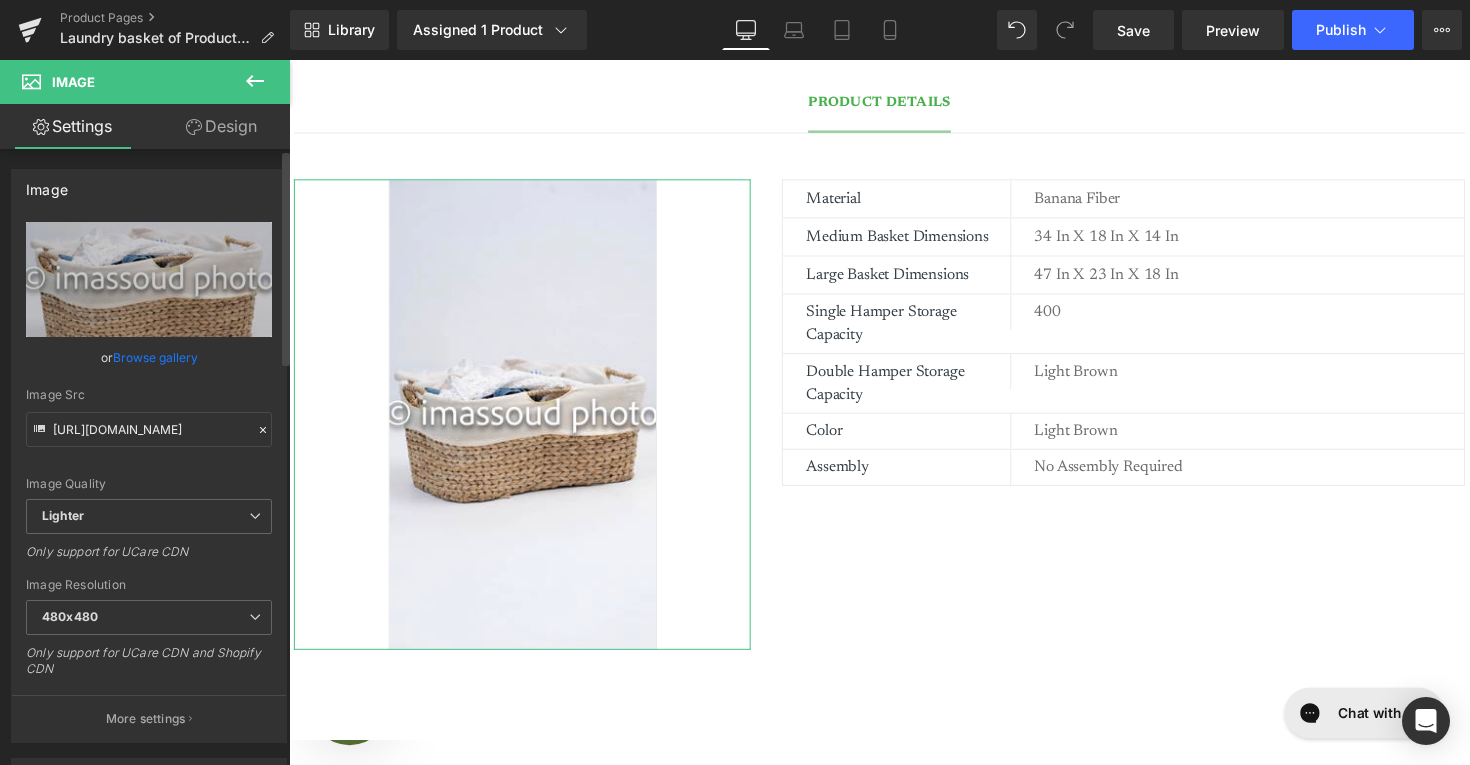 click on "Browse gallery" at bounding box center [155, 357] 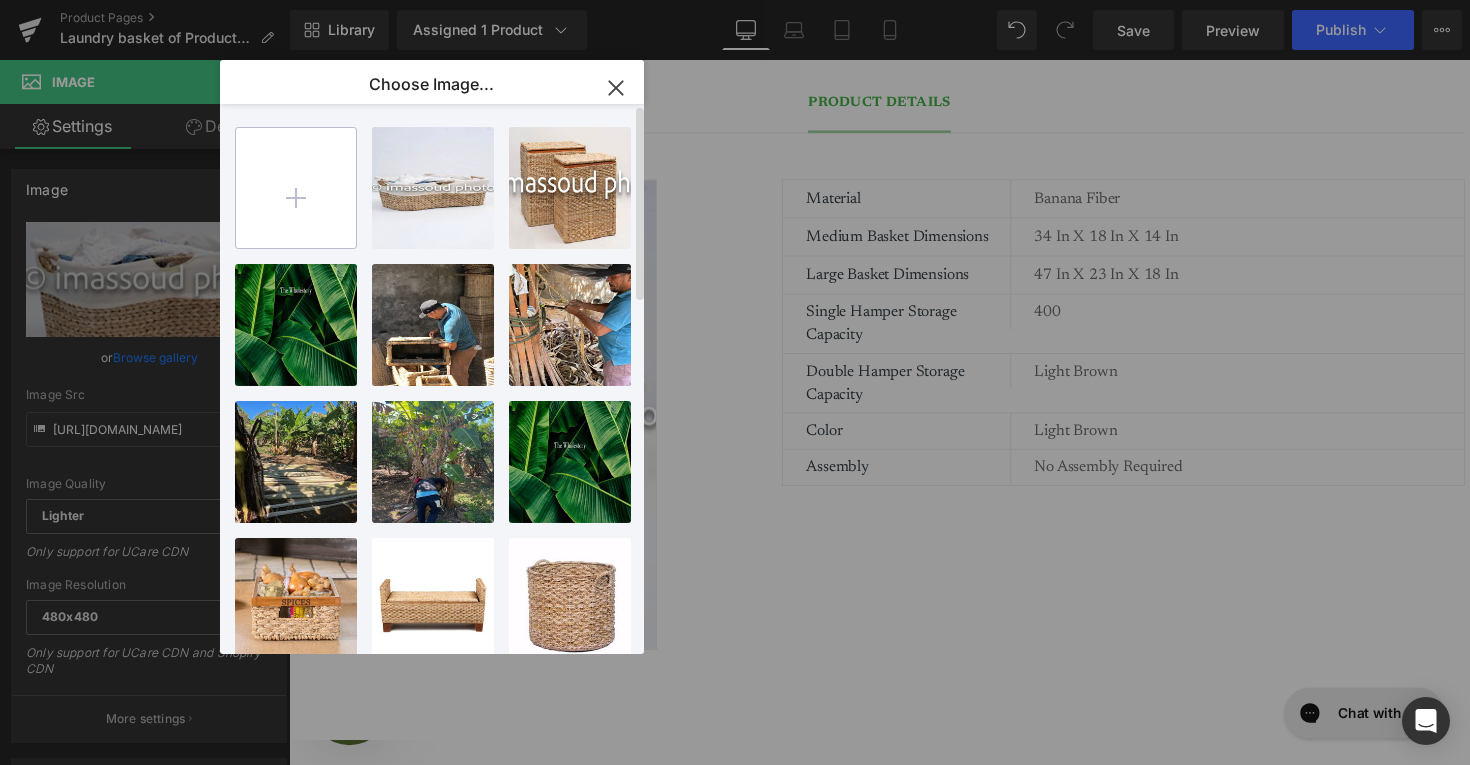 click at bounding box center (296, 188) 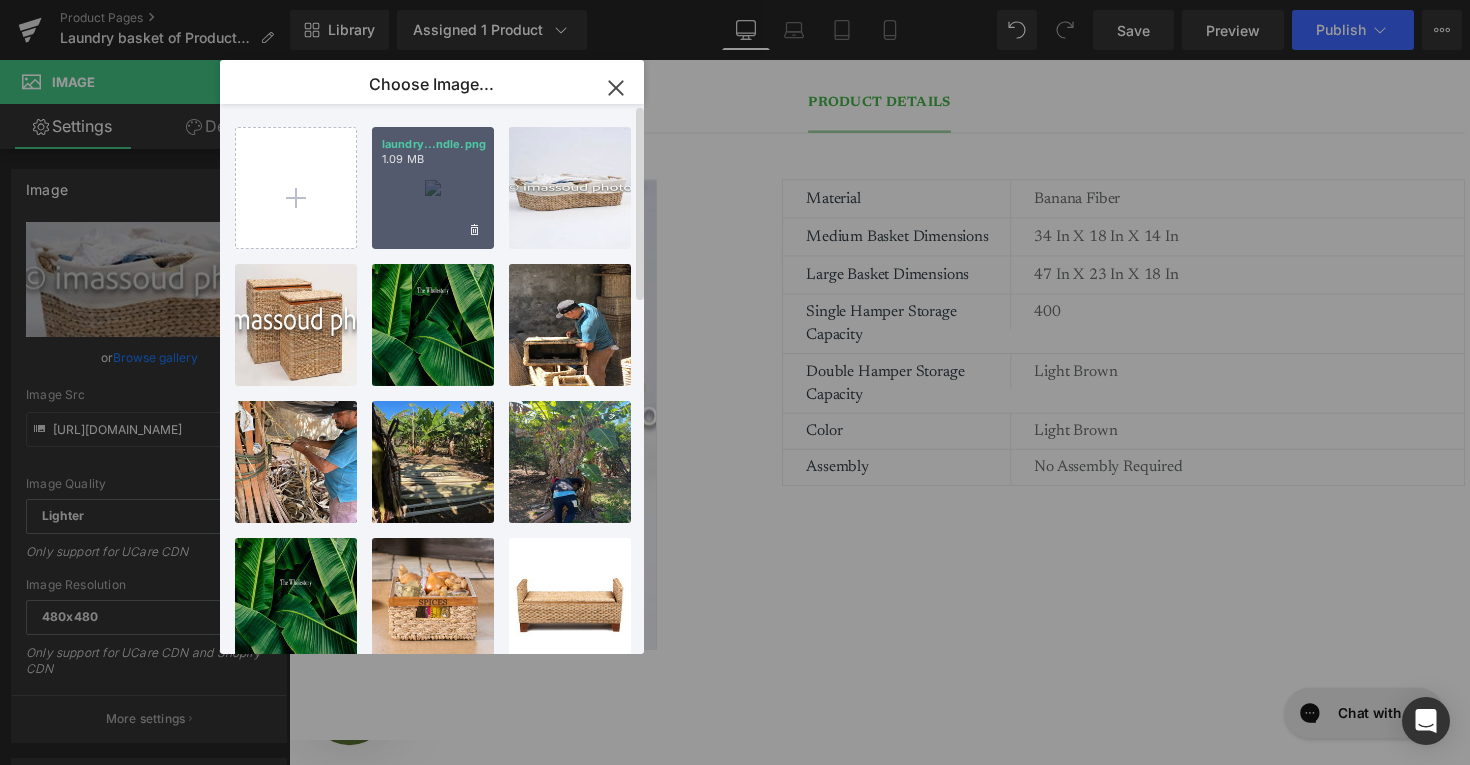 click on "laundry...ndle.png 1.09 MB" at bounding box center [433, 188] 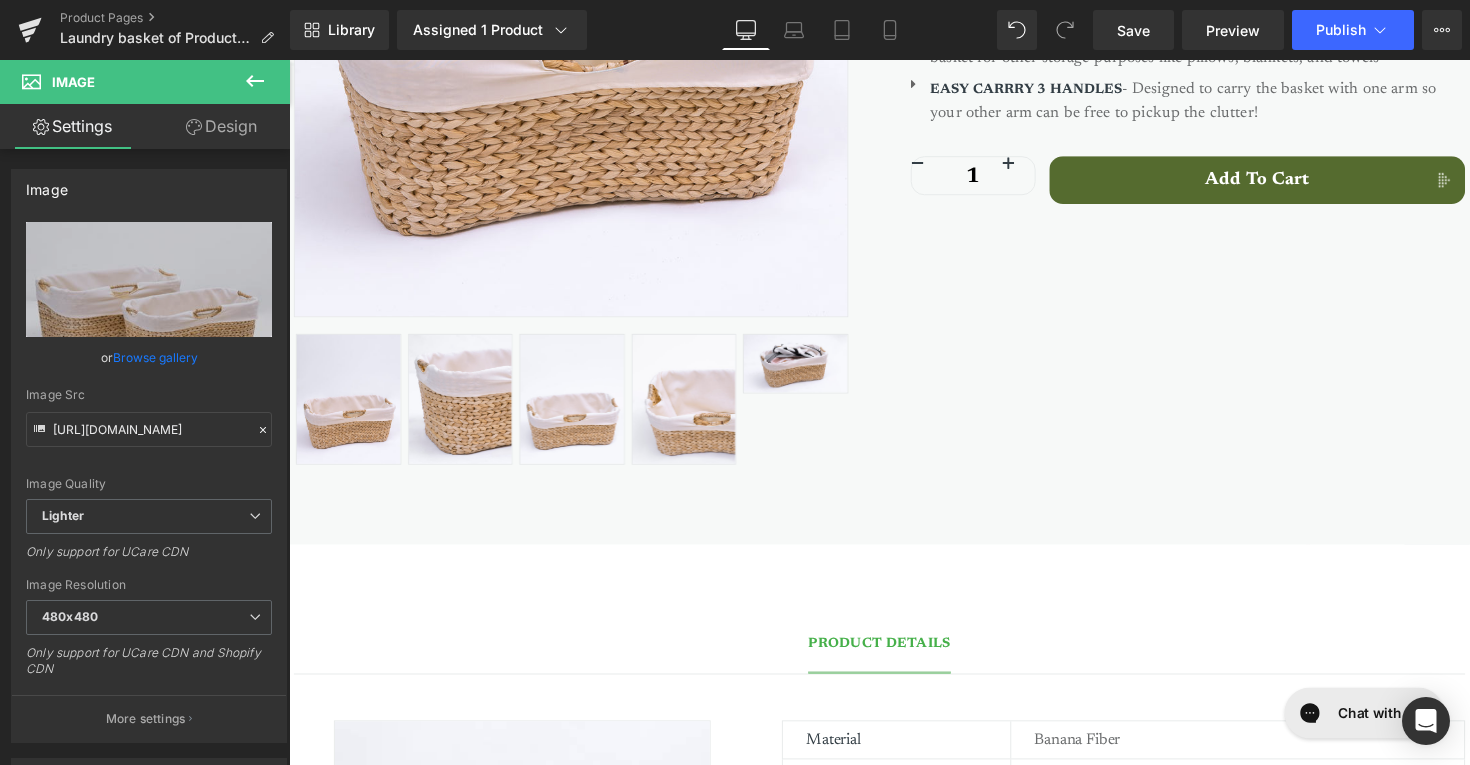 scroll, scrollTop: 708, scrollLeft: 0, axis: vertical 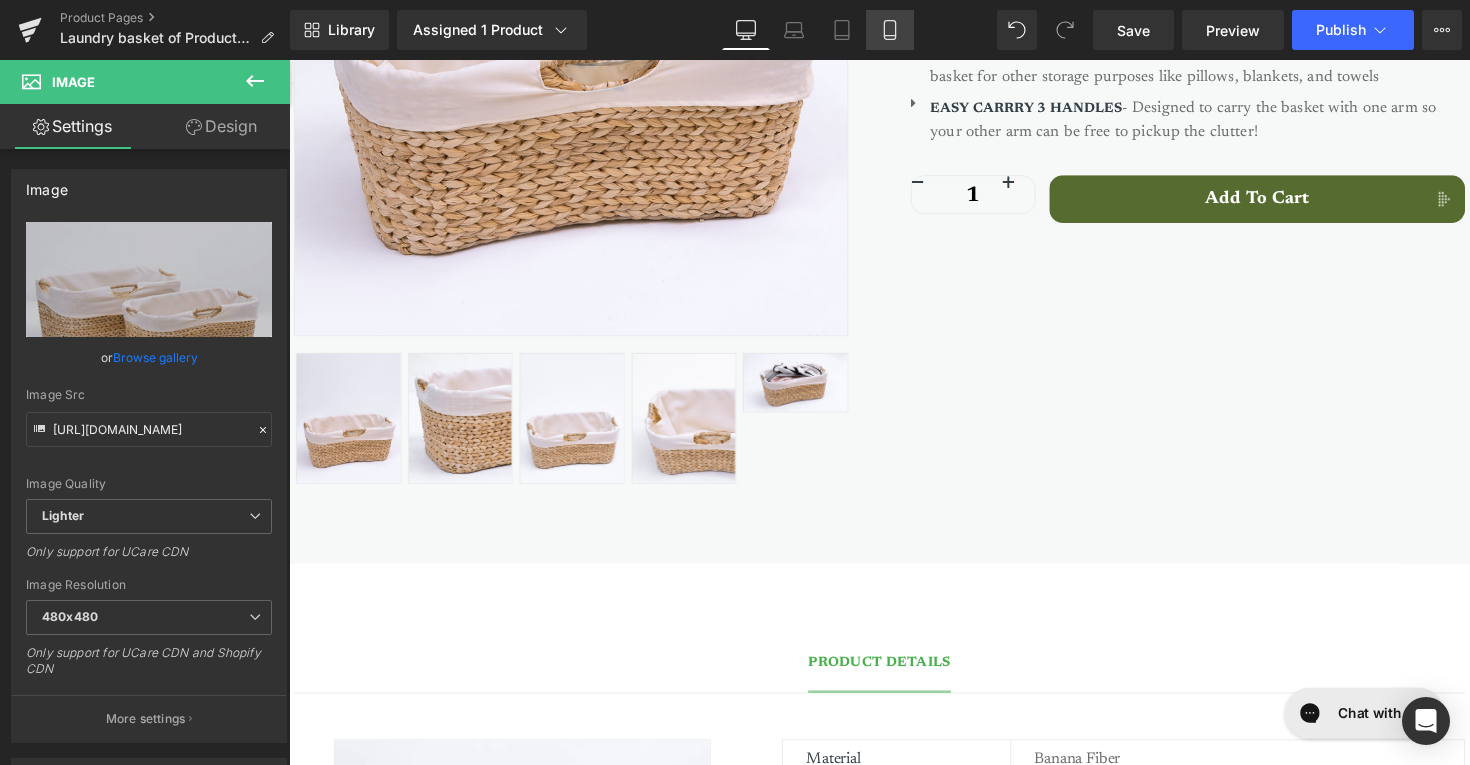 click 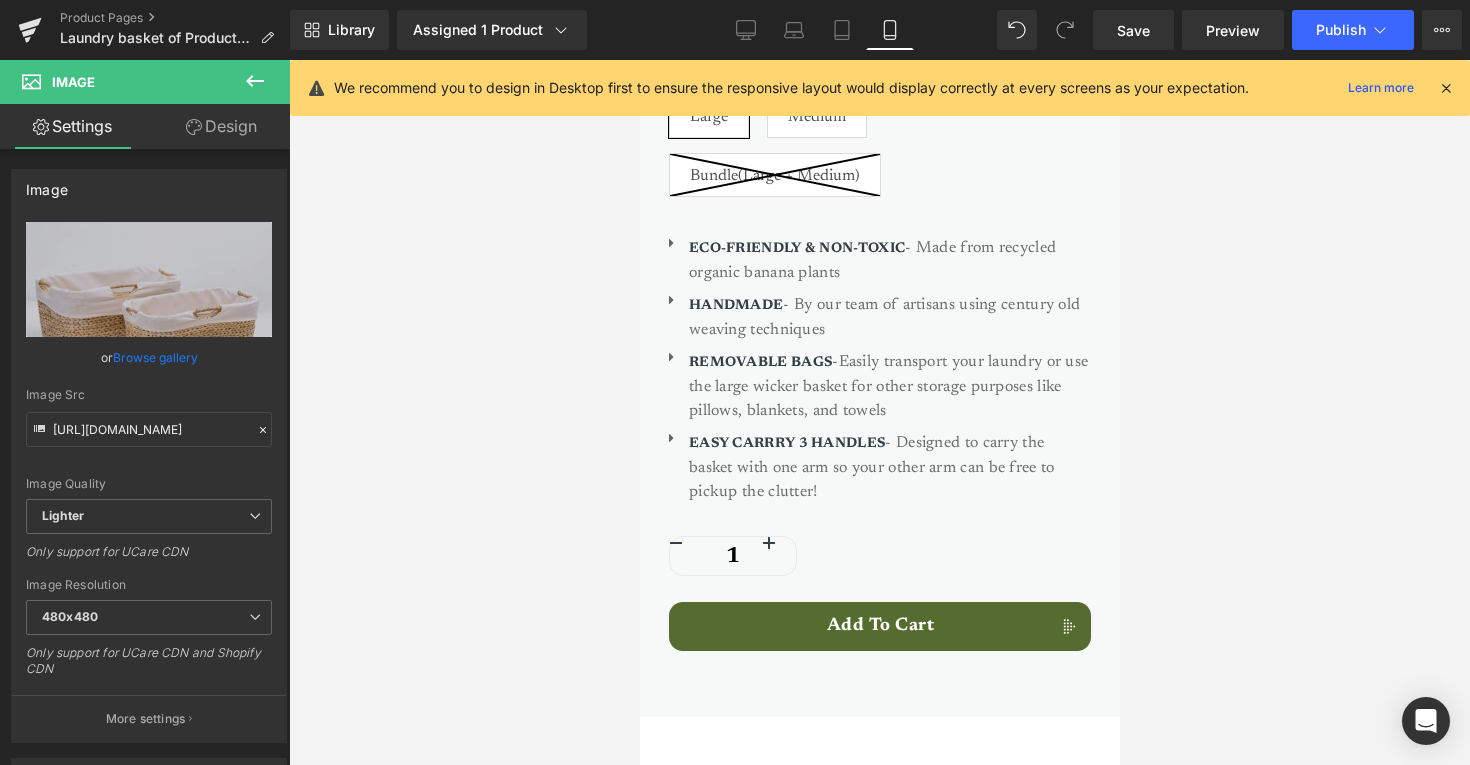 scroll, scrollTop: 1098, scrollLeft: 0, axis: vertical 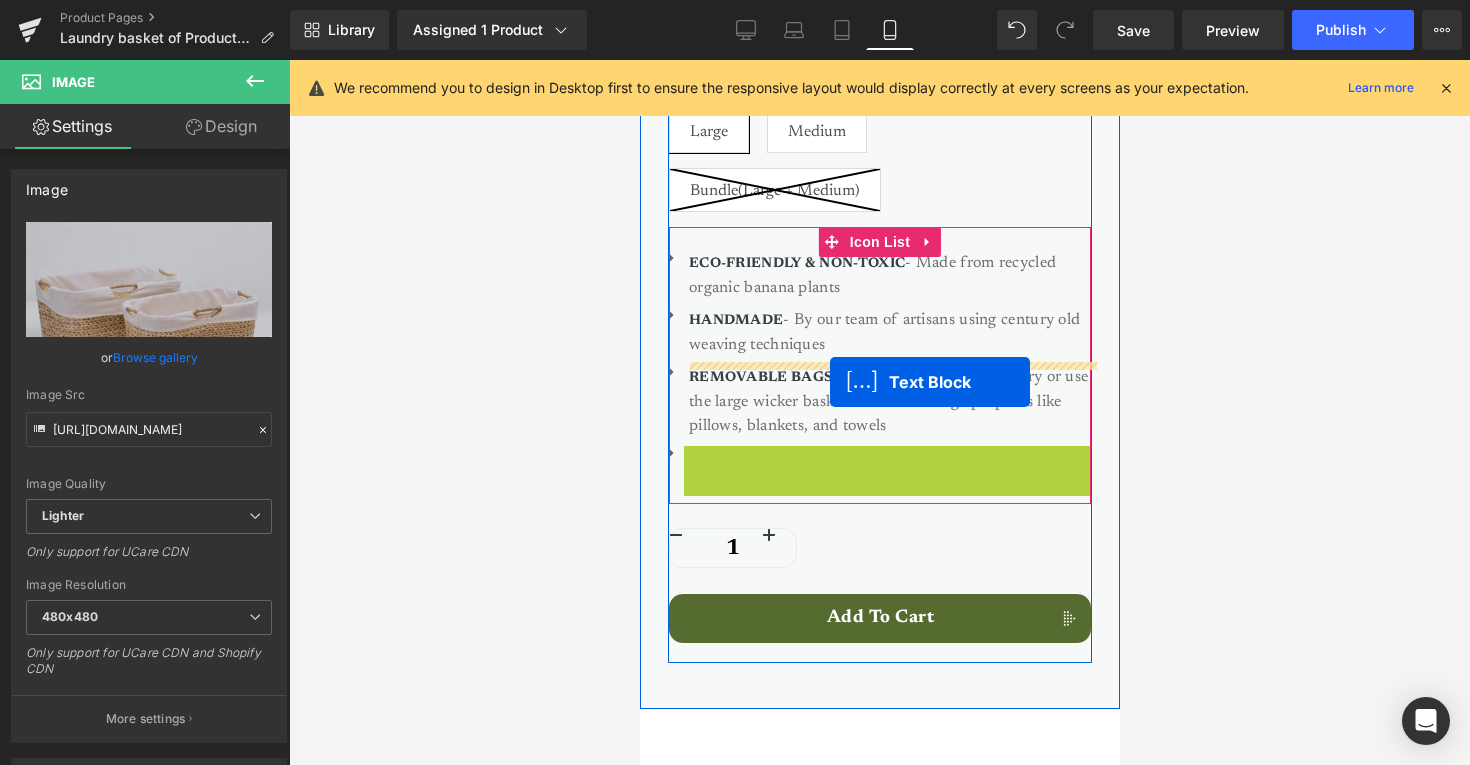 drag, startPoint x: 832, startPoint y: 480, endPoint x: 829, endPoint y: 382, distance: 98.045906 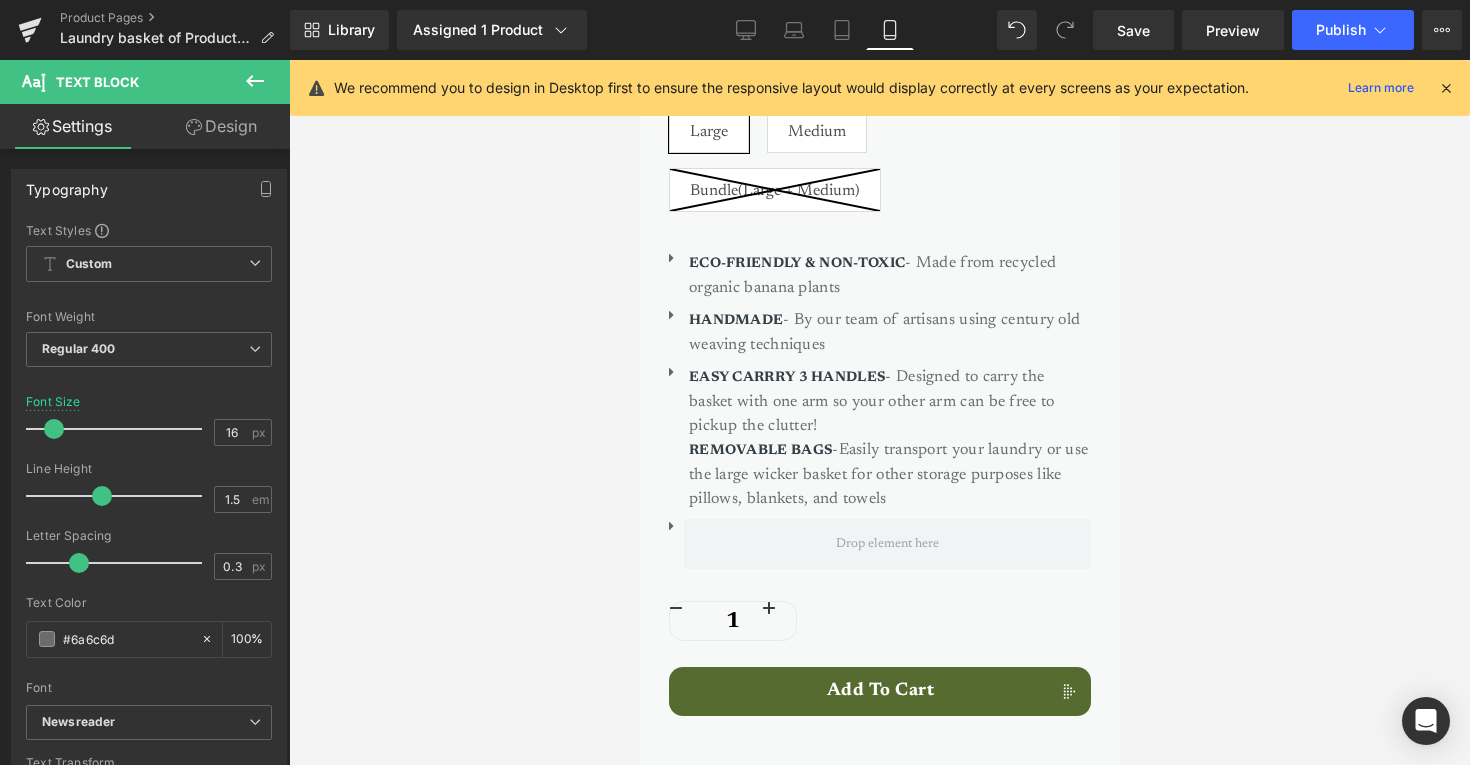 click at bounding box center (879, 412) 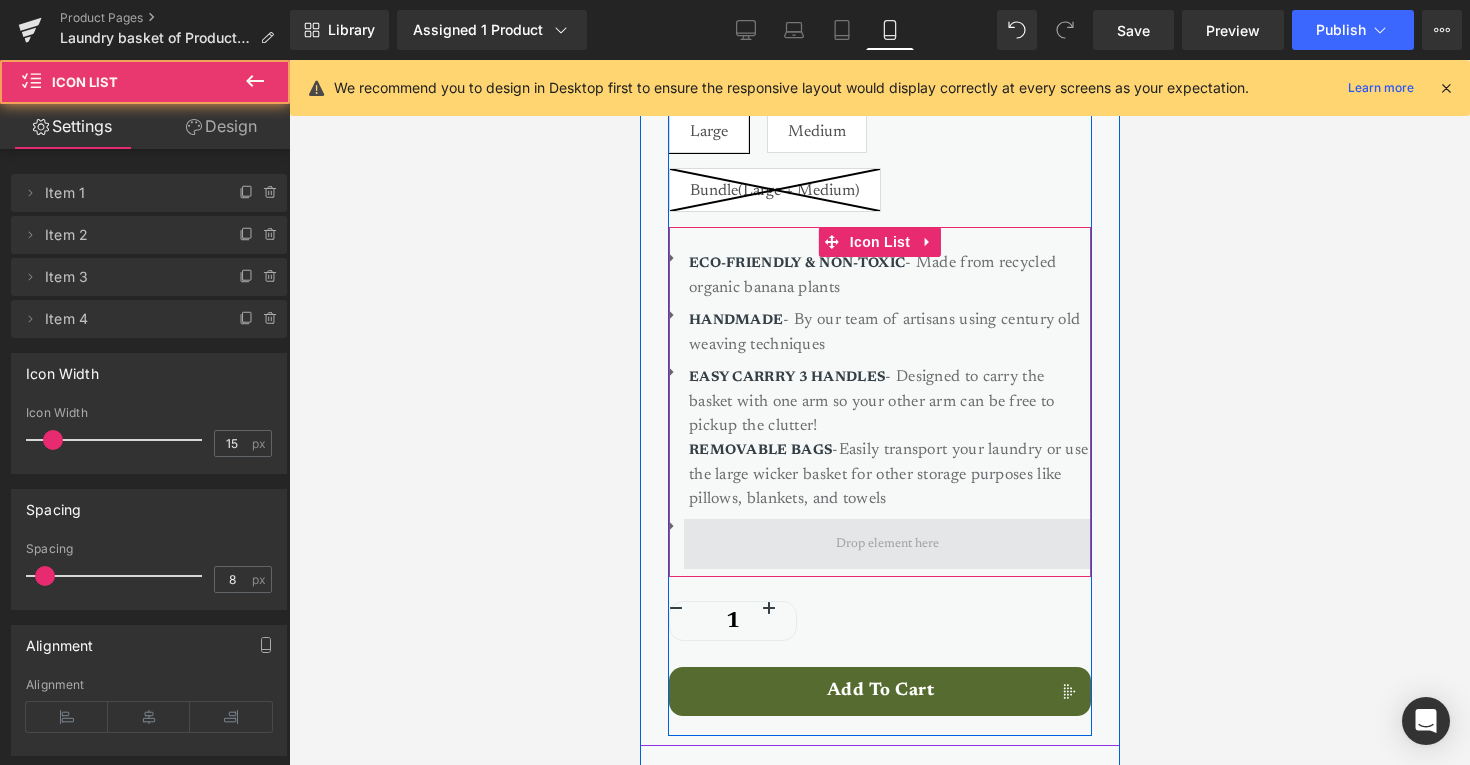 click at bounding box center [886, 544] 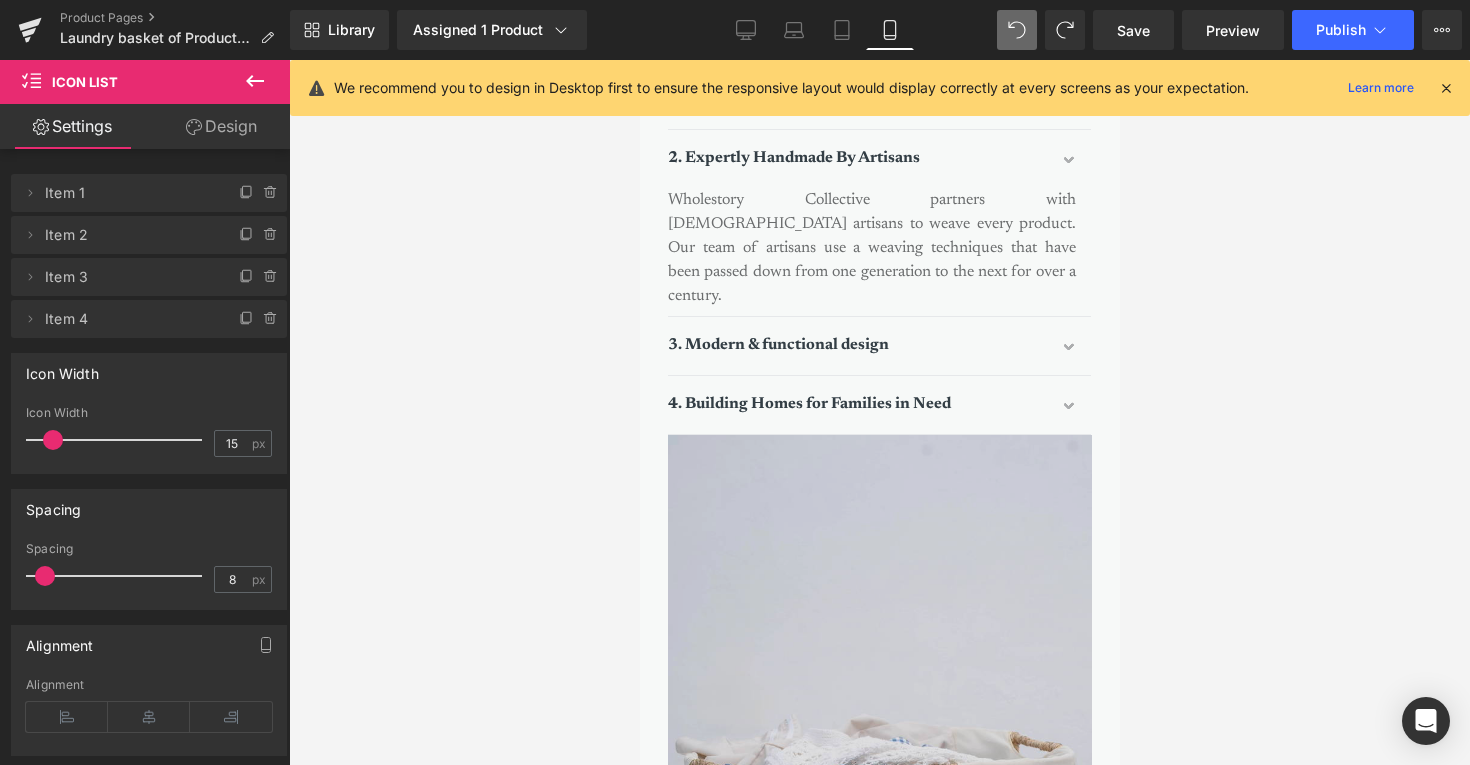 scroll, scrollTop: 4128, scrollLeft: 0, axis: vertical 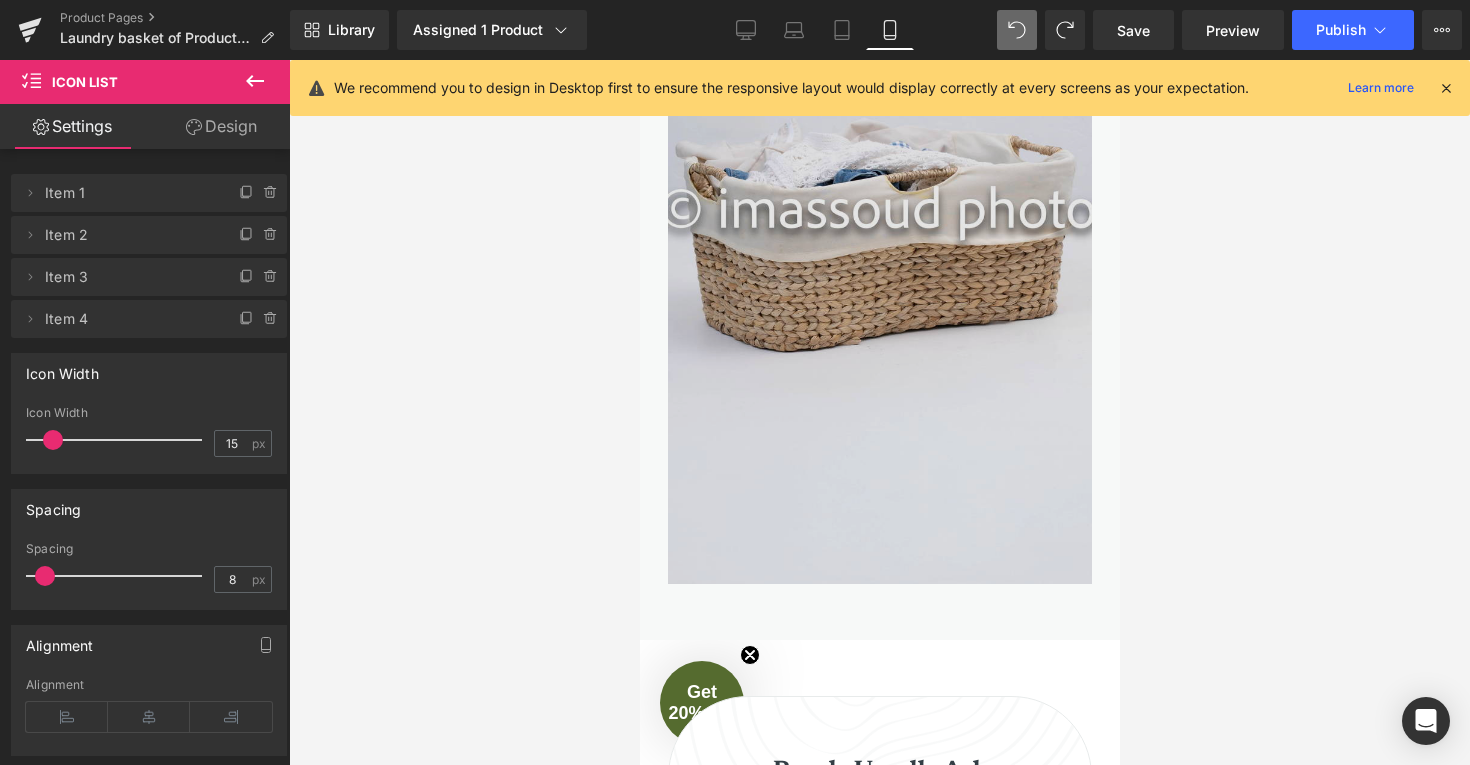 click at bounding box center [879, 212] 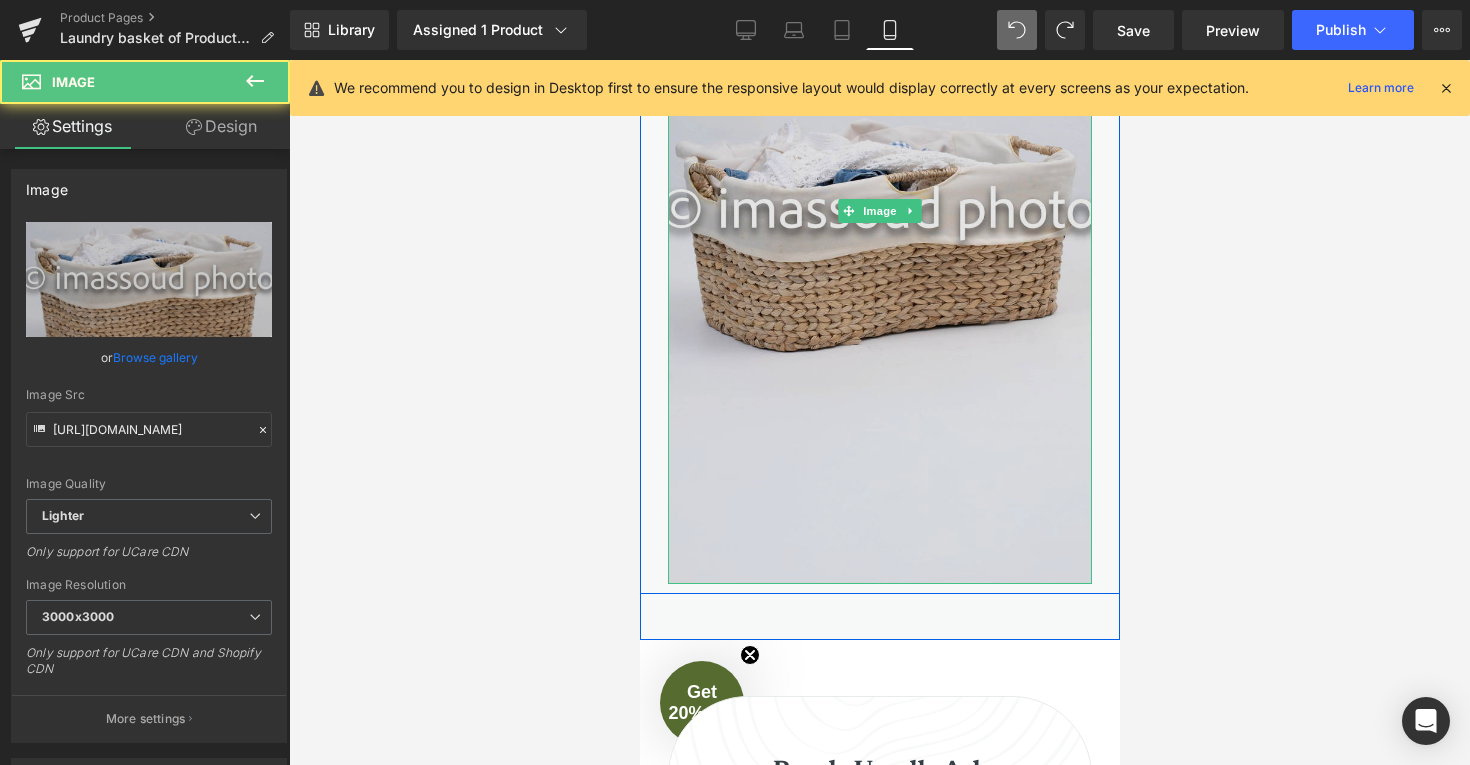 click at bounding box center (879, 212) 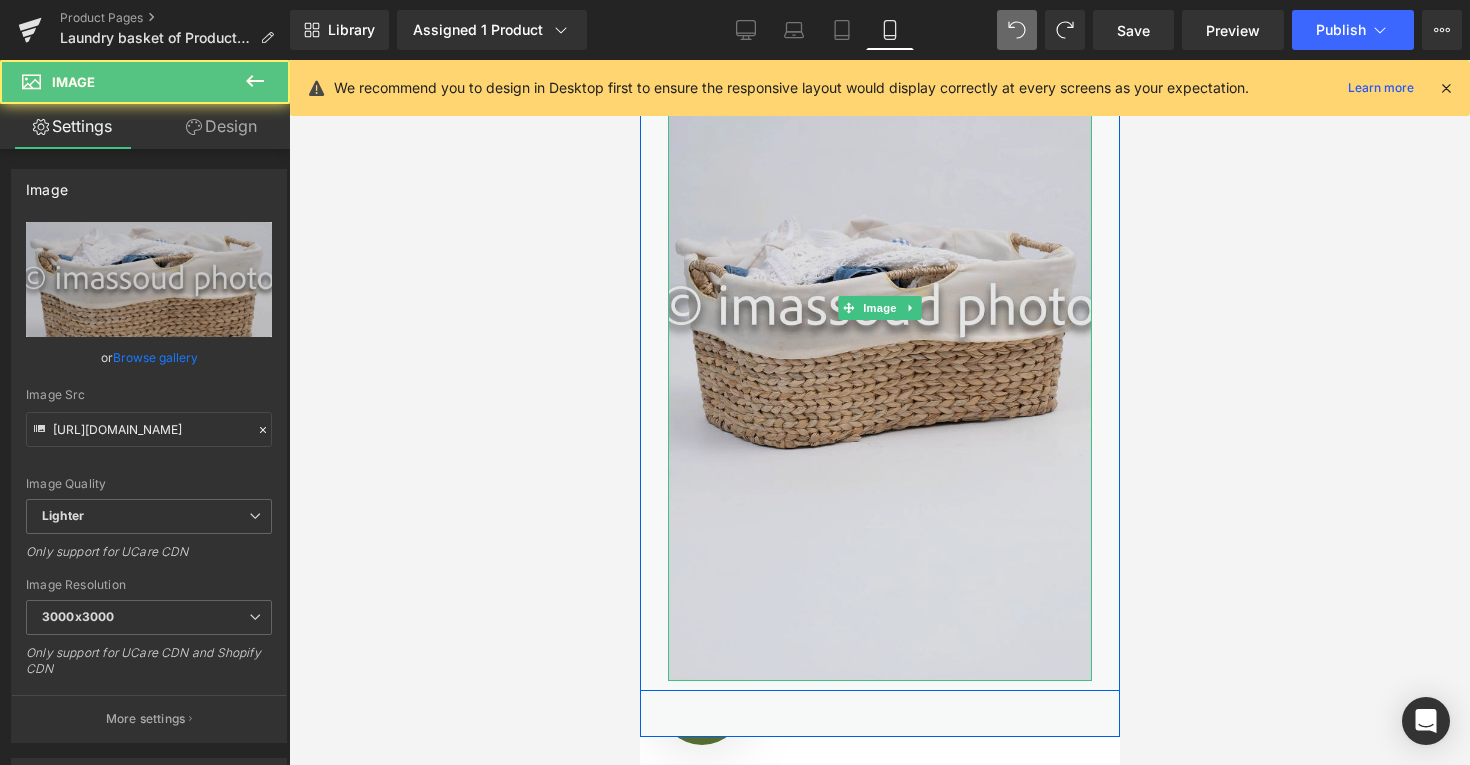 scroll, scrollTop: 4015, scrollLeft: 0, axis: vertical 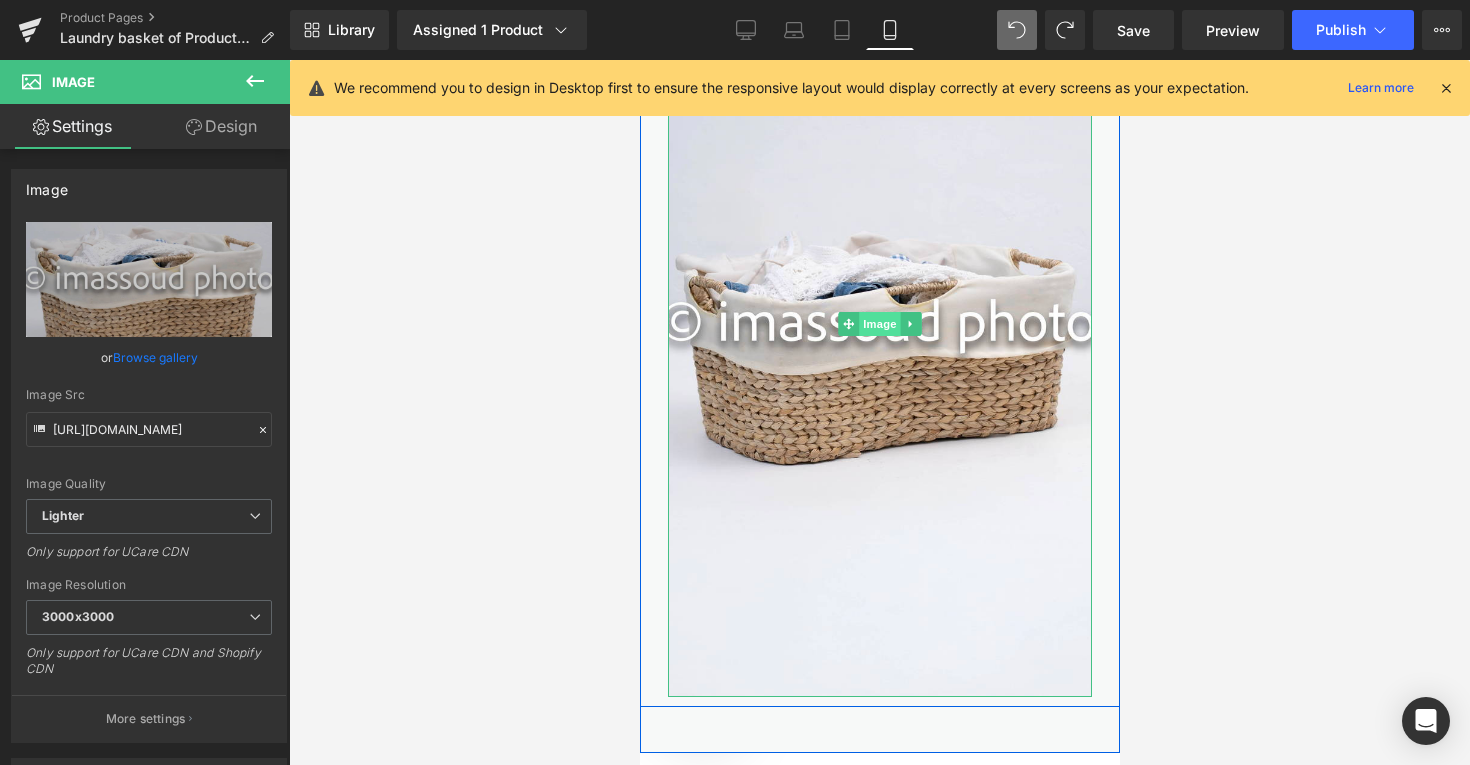 click on "Image" at bounding box center [879, 324] 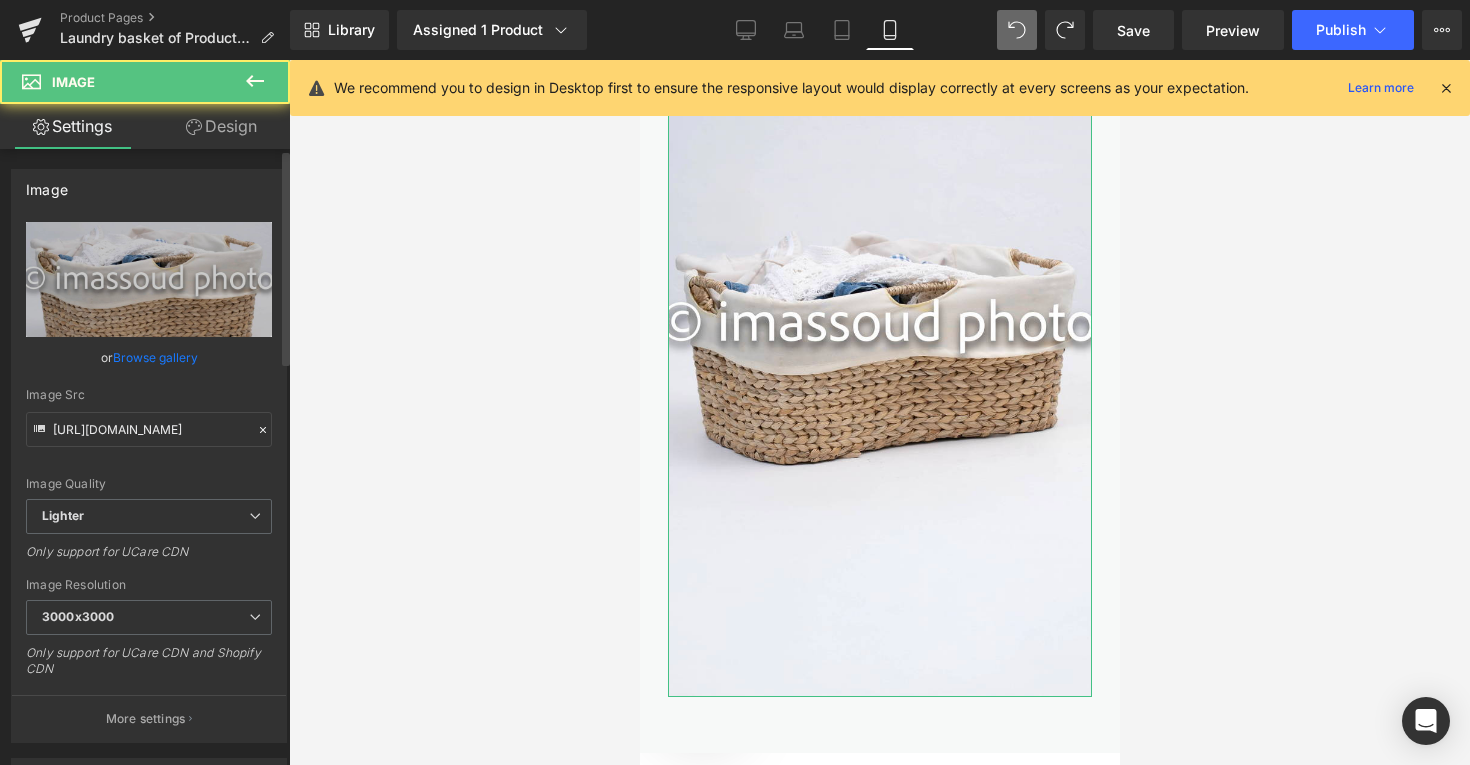 click on "Browse gallery" at bounding box center [155, 357] 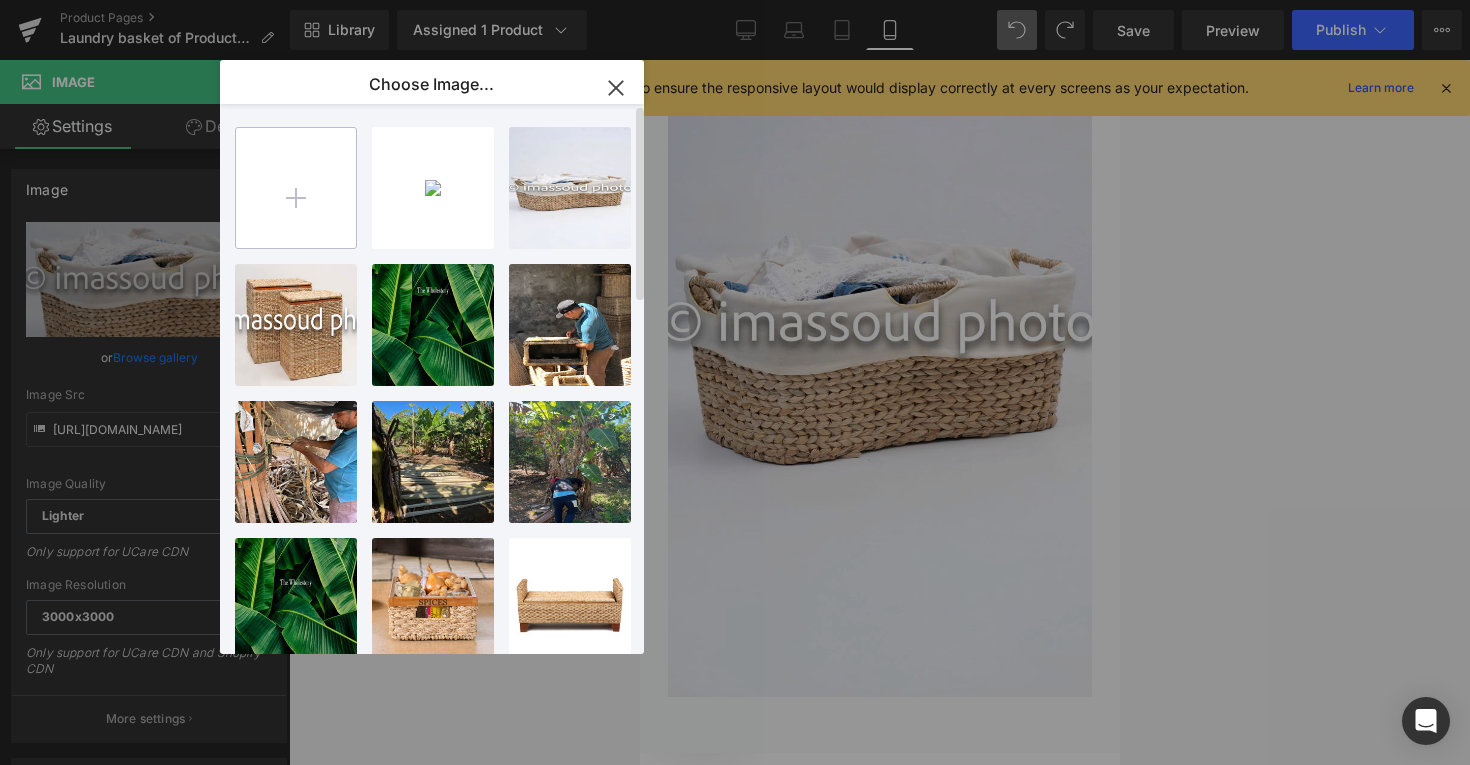 click at bounding box center [296, 188] 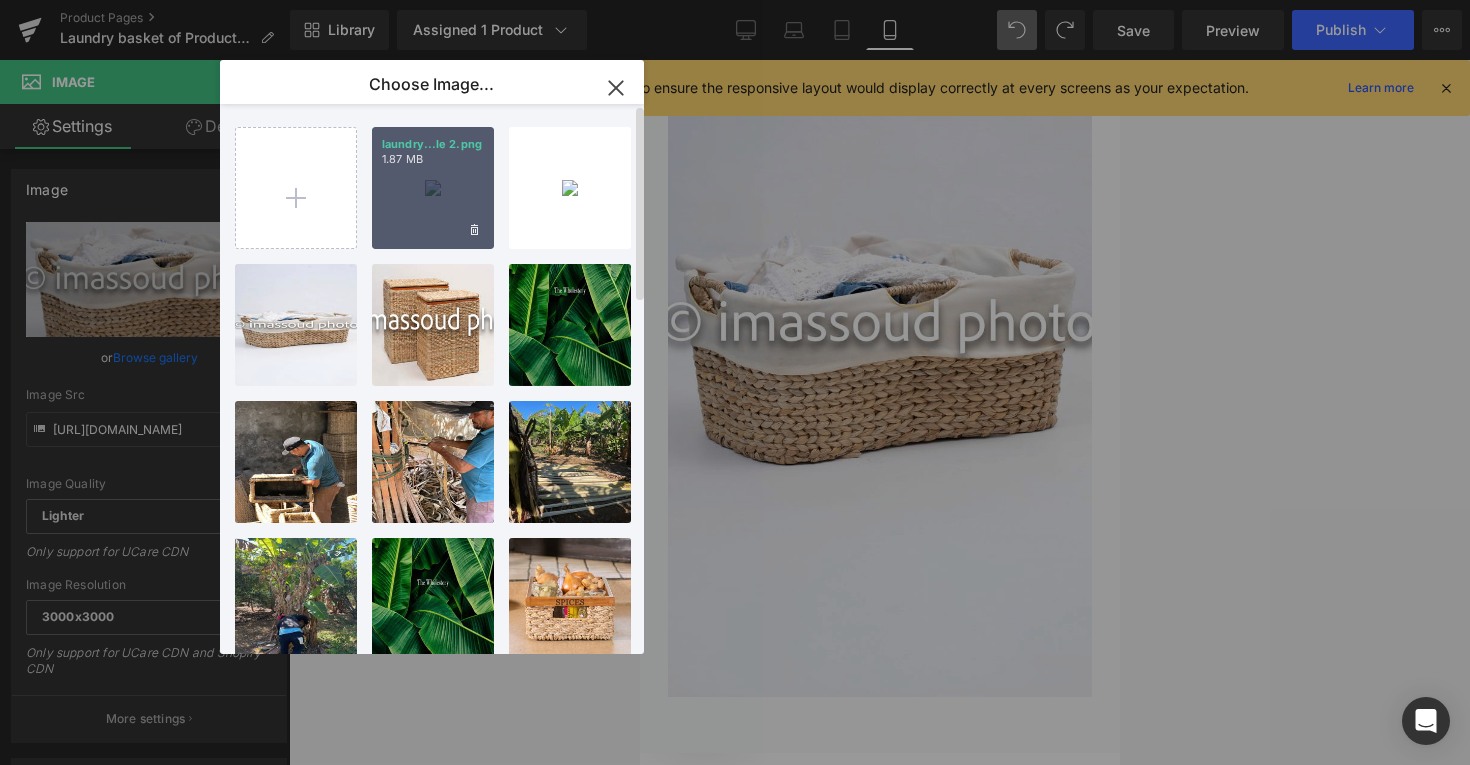 click on "laundry...le 2.png 1.87 MB" at bounding box center (433, 188) 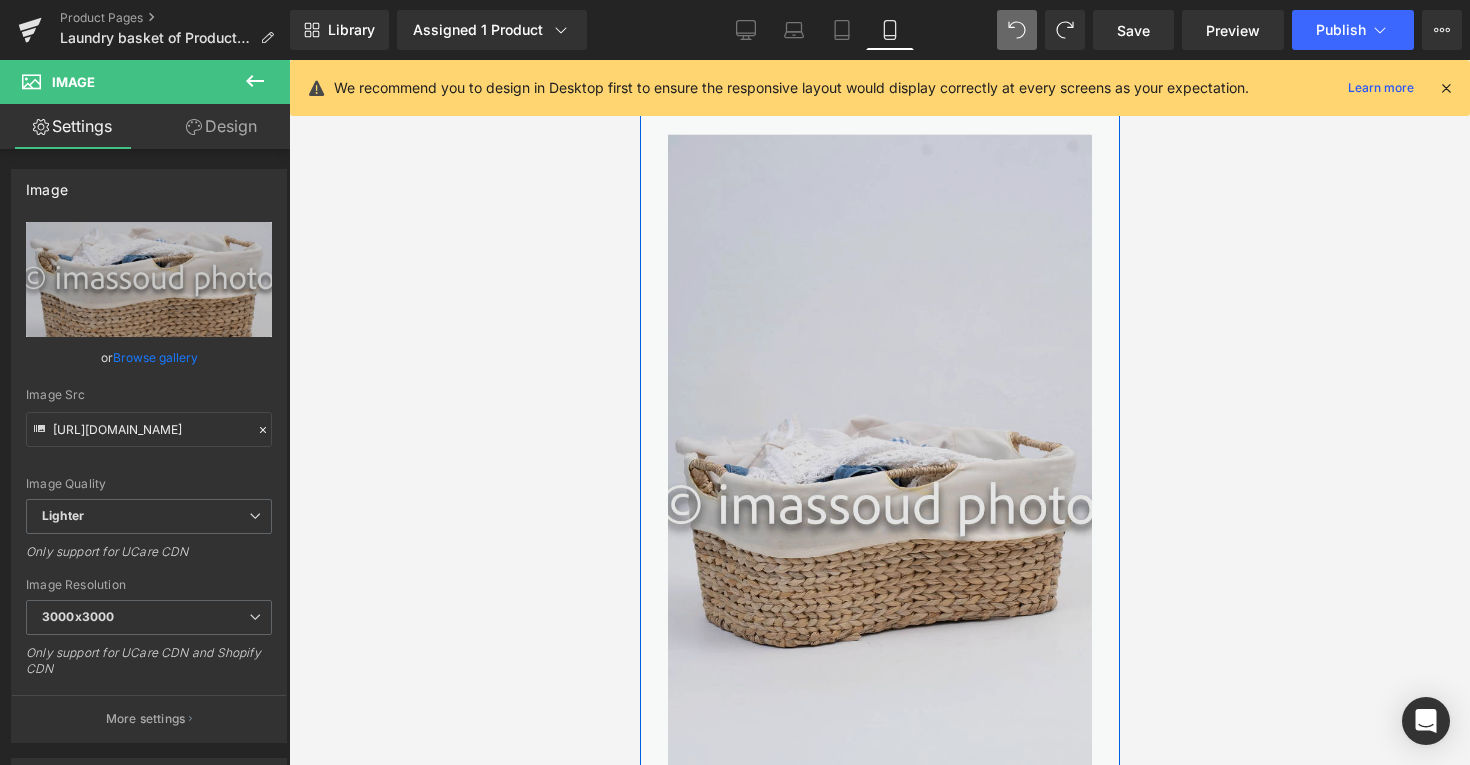 scroll, scrollTop: 3893, scrollLeft: 0, axis: vertical 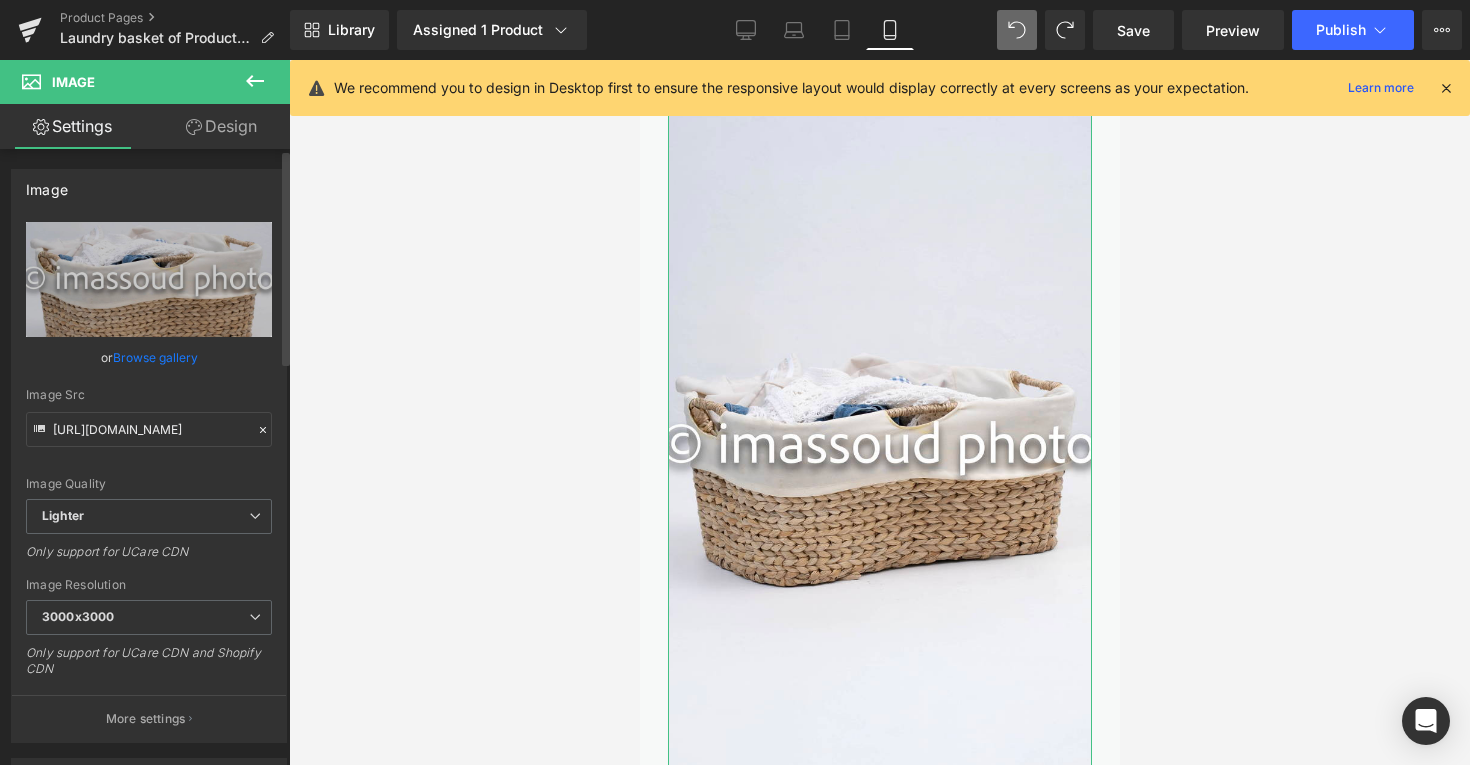 click on "Browse gallery" at bounding box center (155, 357) 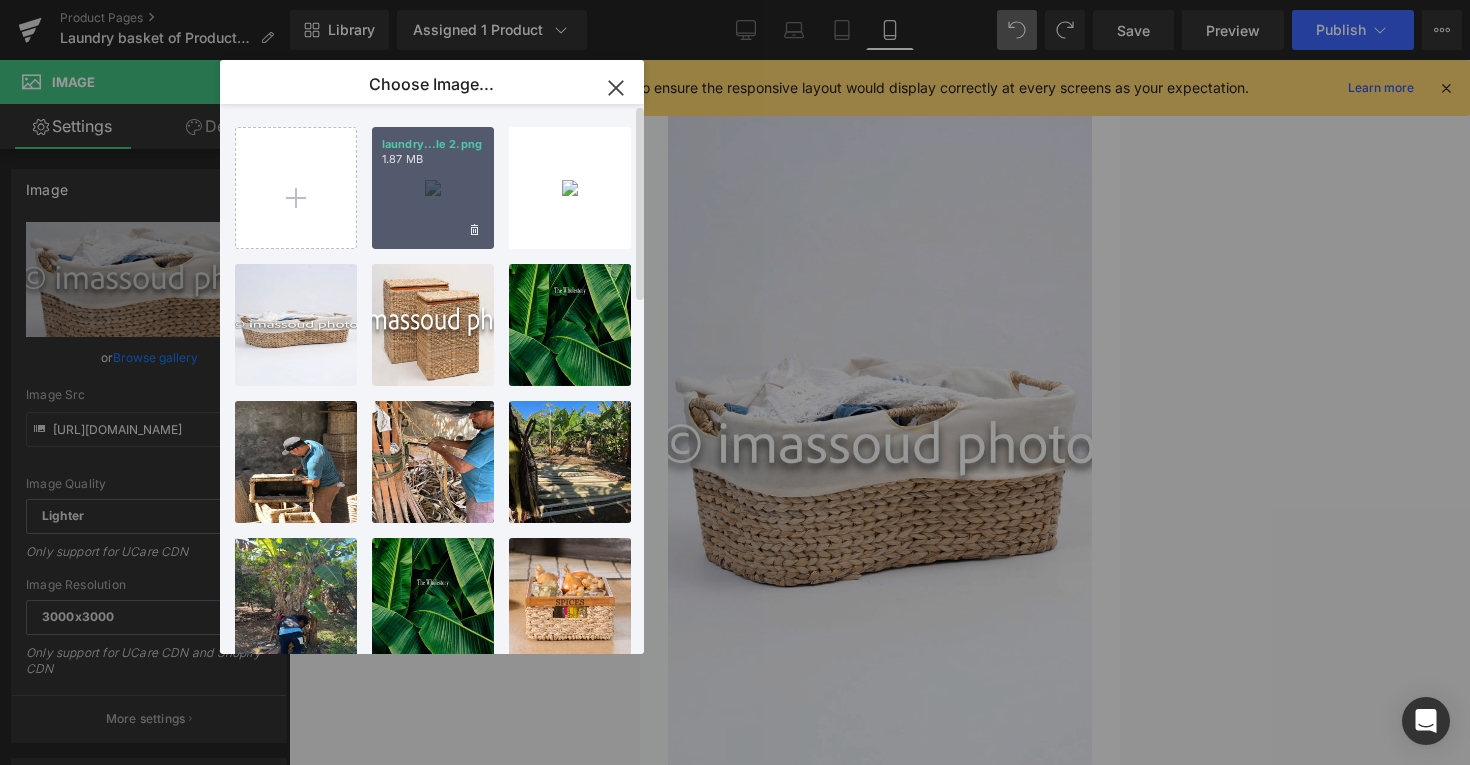 click on "laundry...le 2.png 1.87 MB" at bounding box center [433, 188] 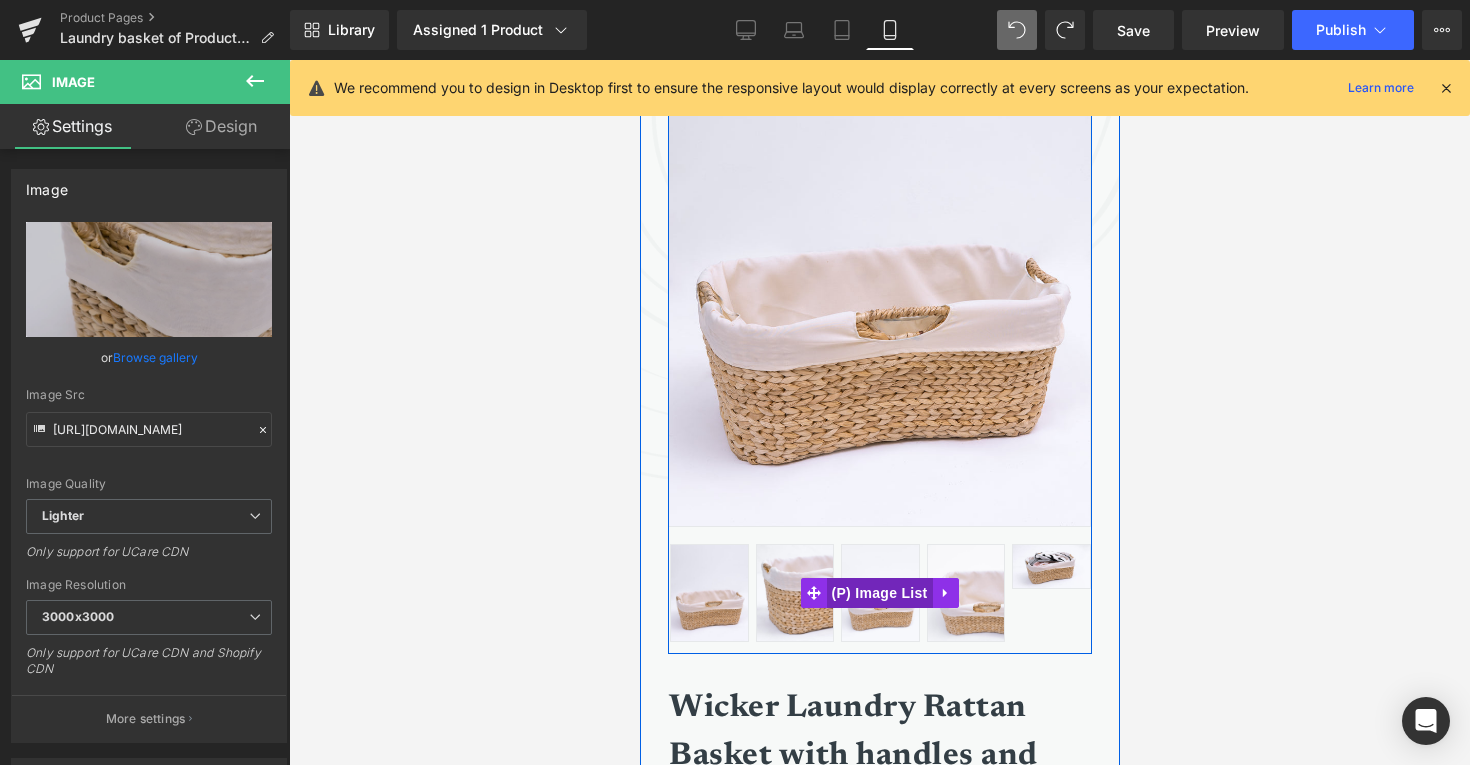 scroll, scrollTop: 146, scrollLeft: 0, axis: vertical 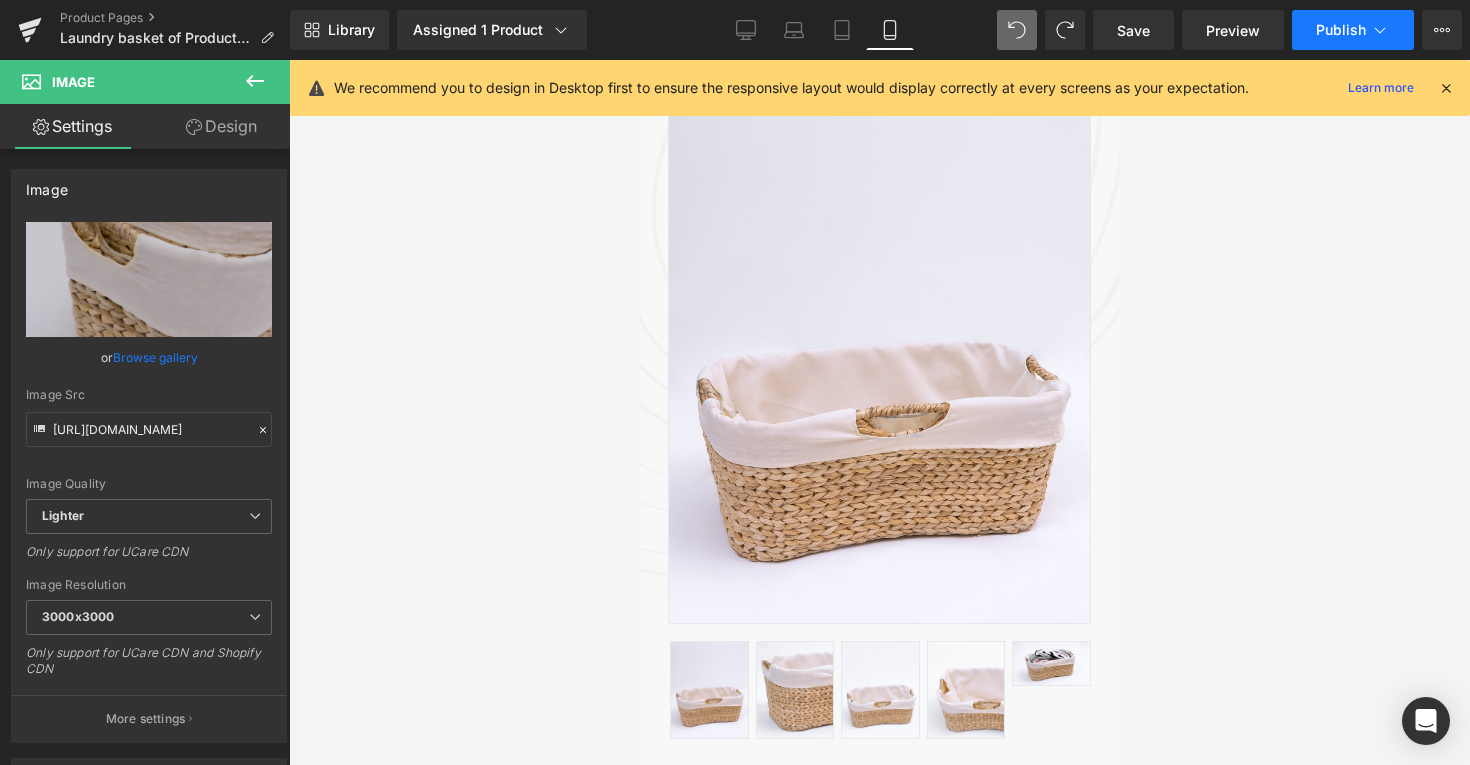 click on "Publish" at bounding box center (1341, 30) 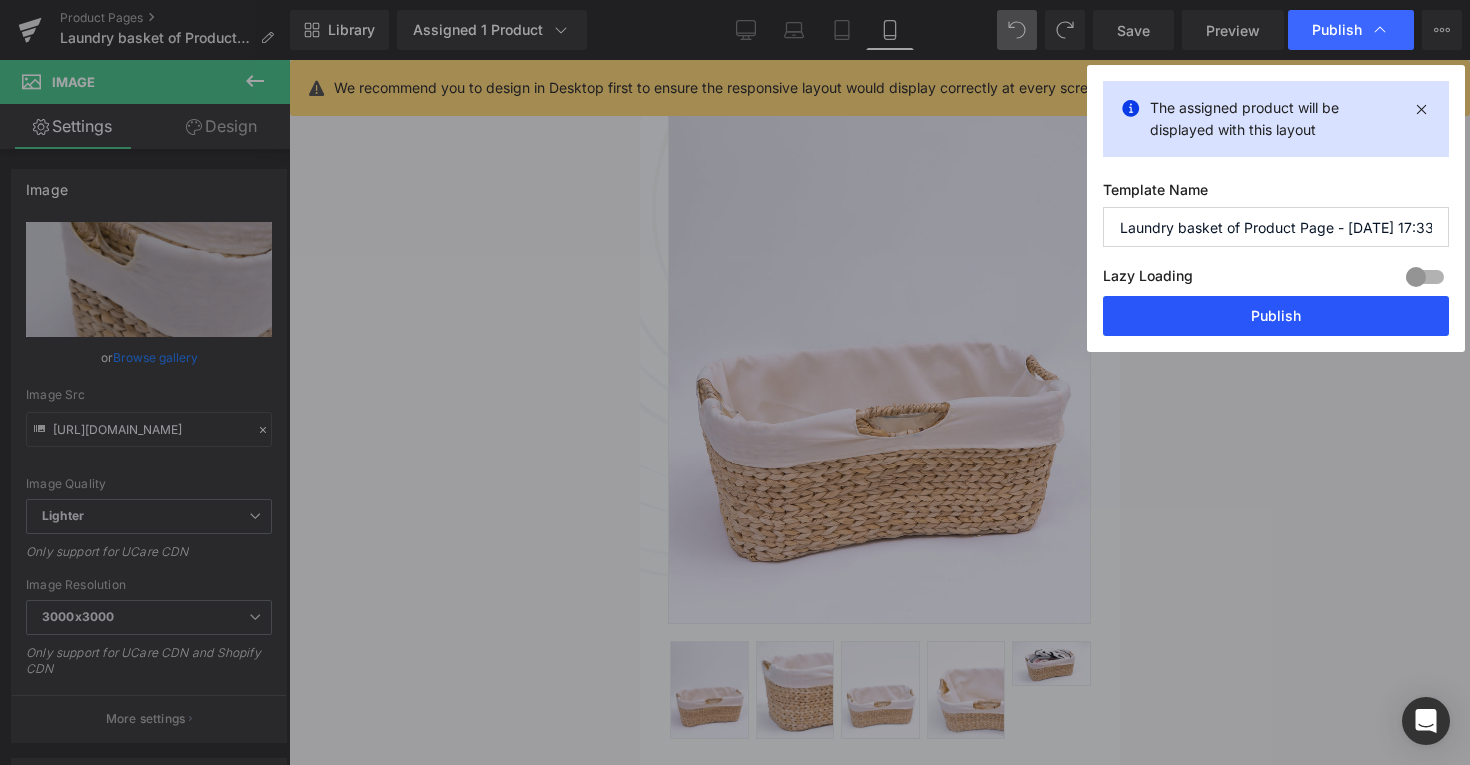 click on "Publish" at bounding box center [1276, 316] 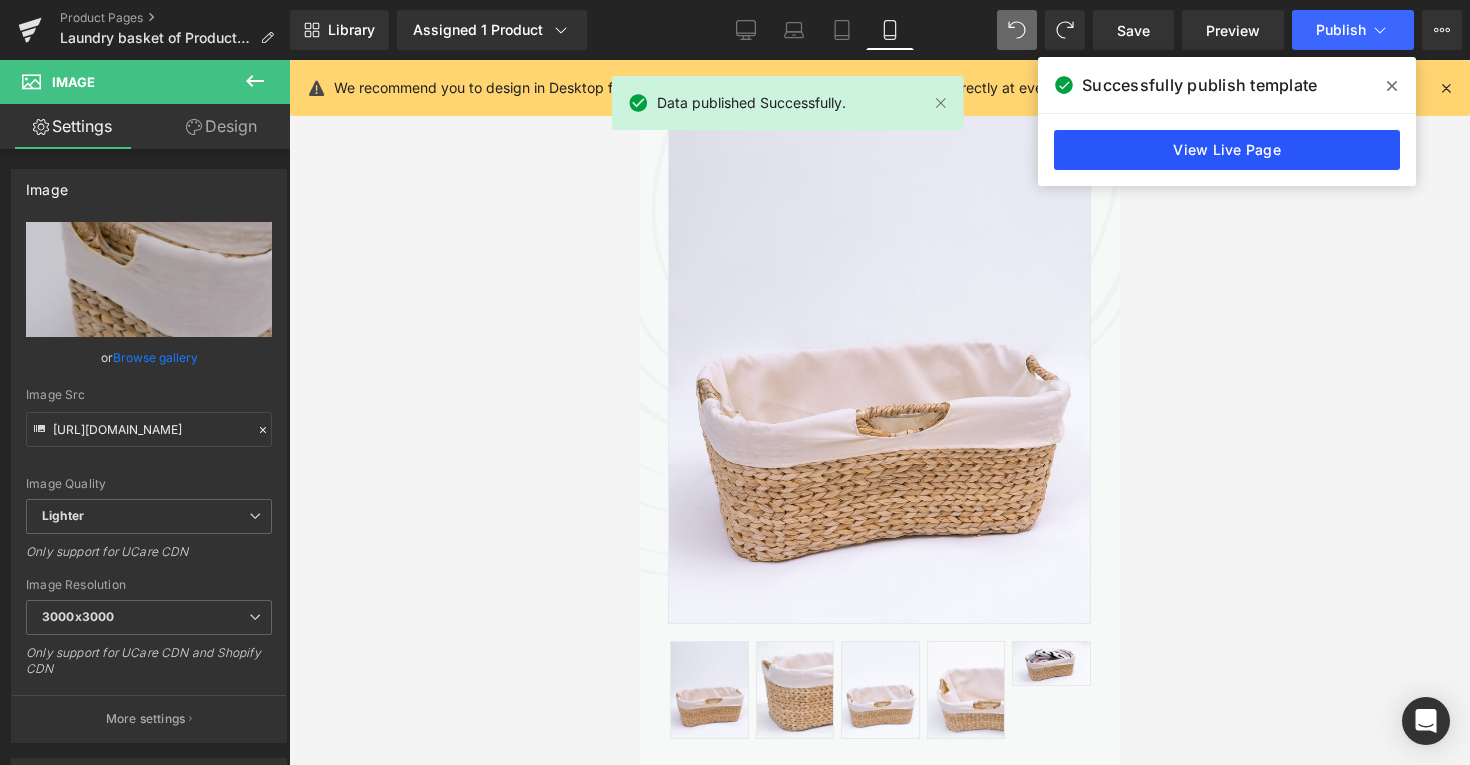 click on "View Live Page" at bounding box center (1227, 150) 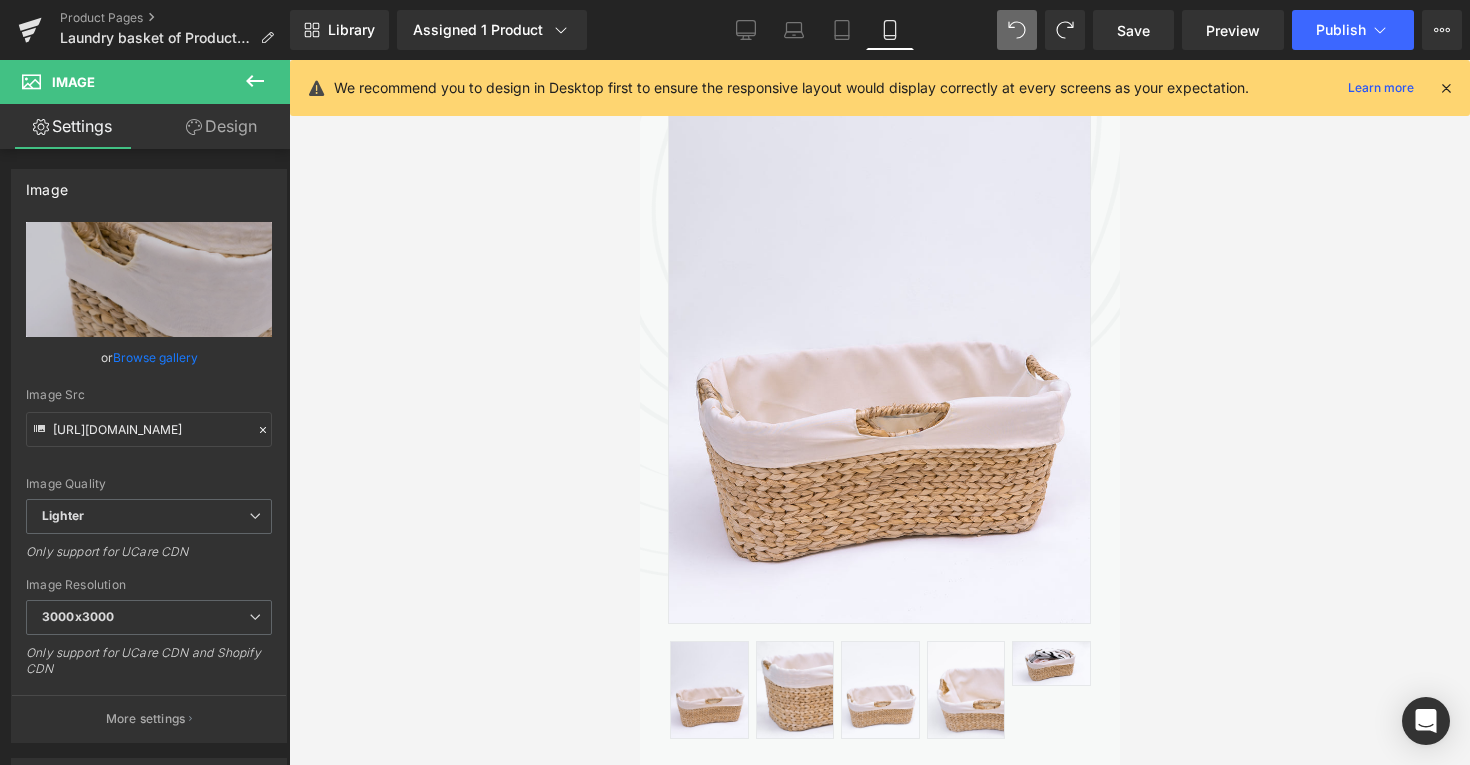 scroll, scrollTop: 0, scrollLeft: 0, axis: both 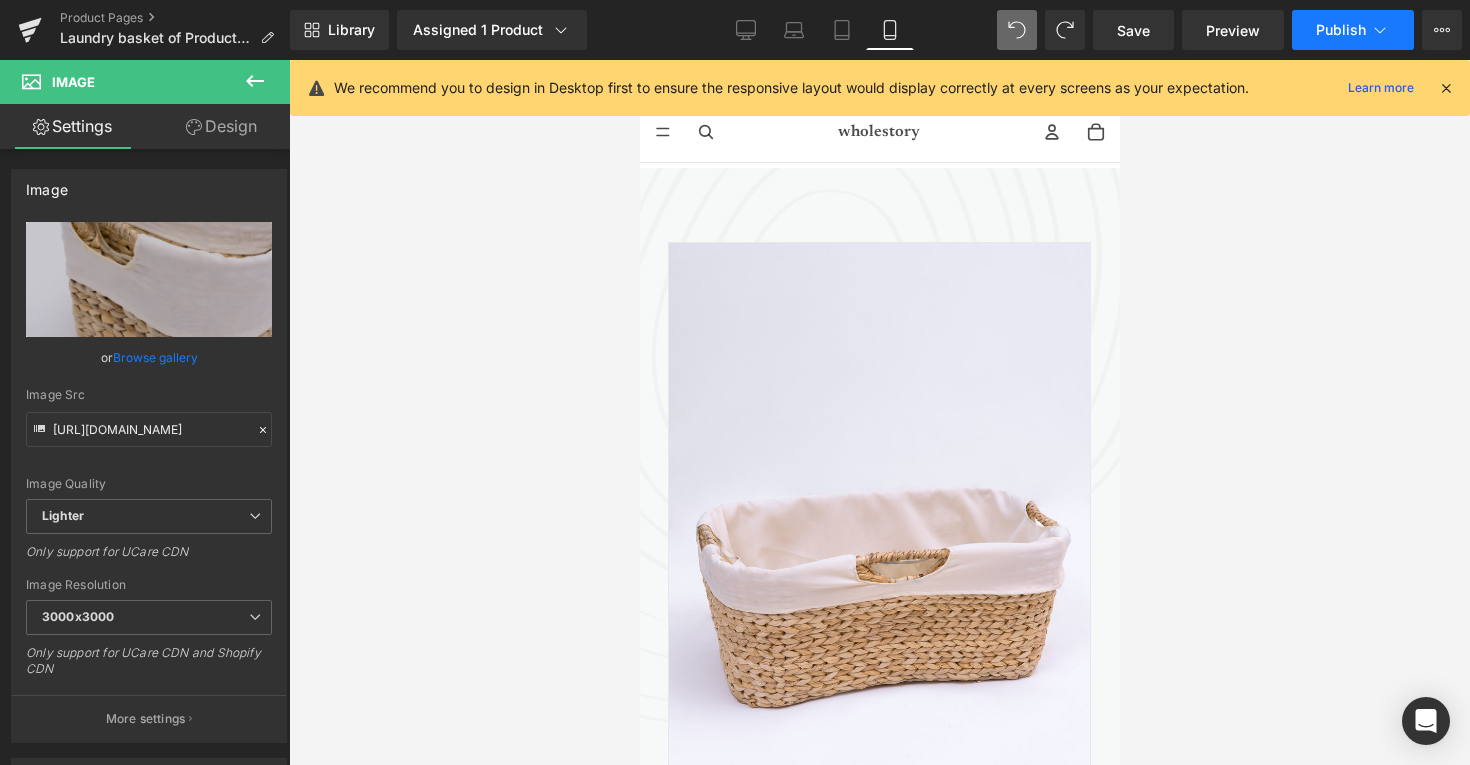 click on "Publish" at bounding box center (1353, 30) 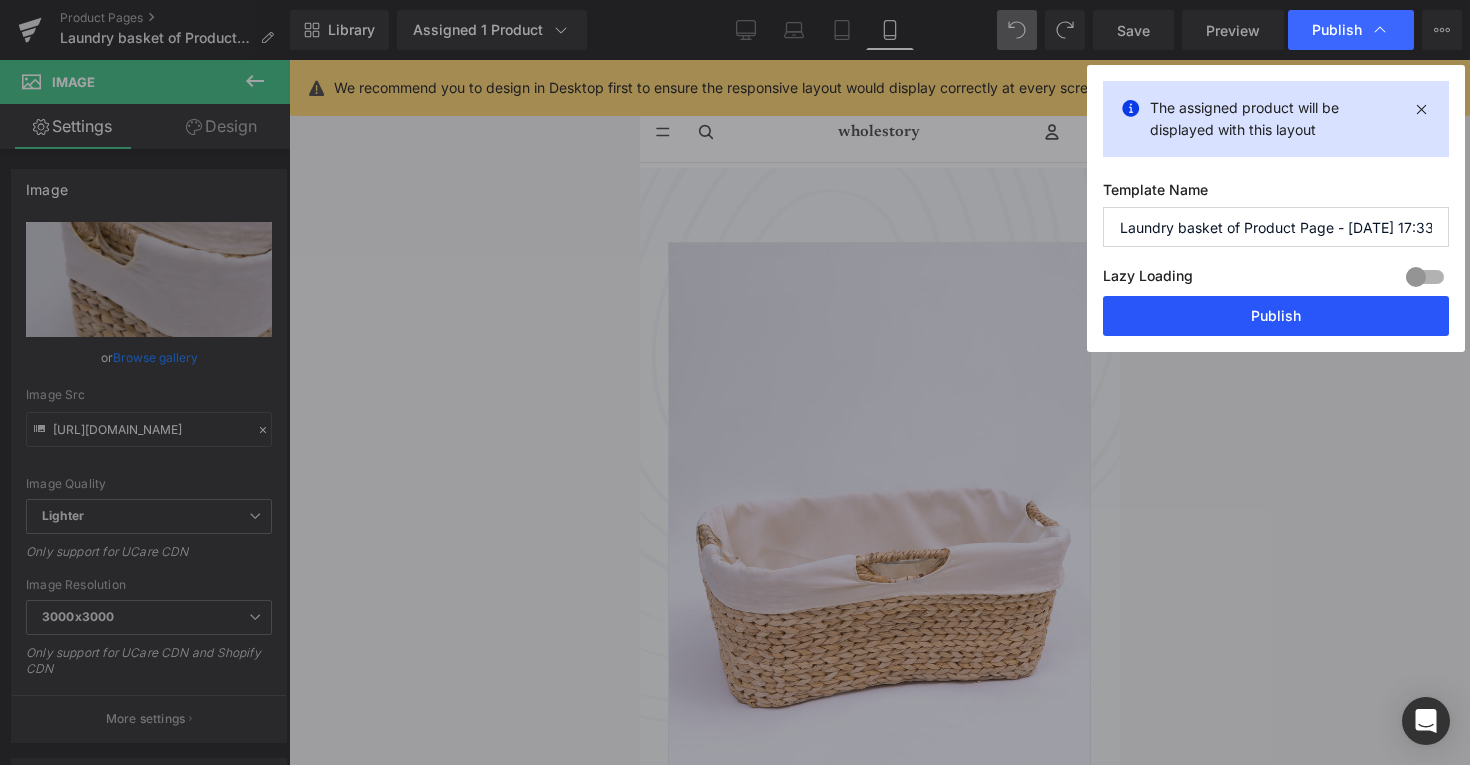 click on "Publish" at bounding box center (1276, 316) 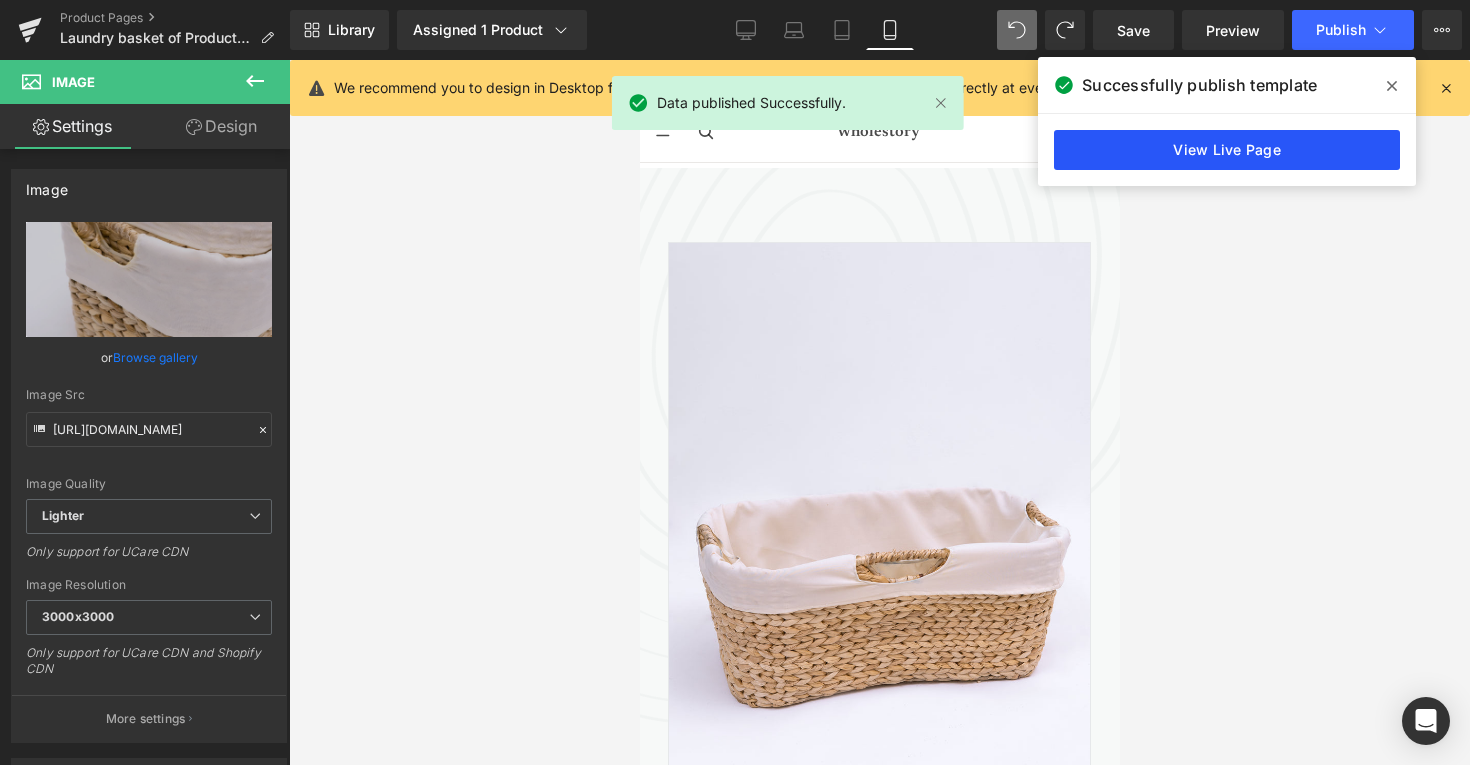 click on "View Live Page" at bounding box center [1227, 150] 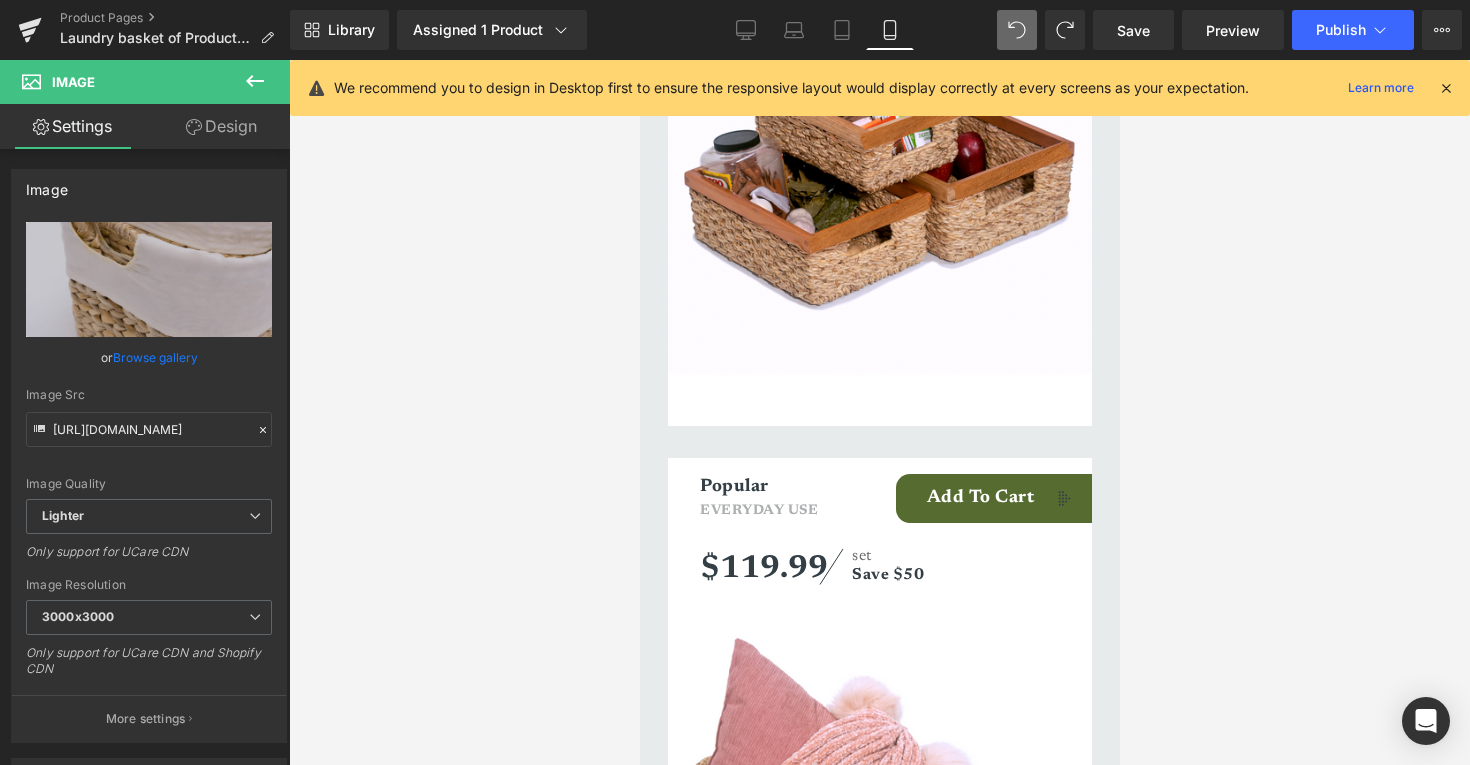 scroll, scrollTop: 6092, scrollLeft: 0, axis: vertical 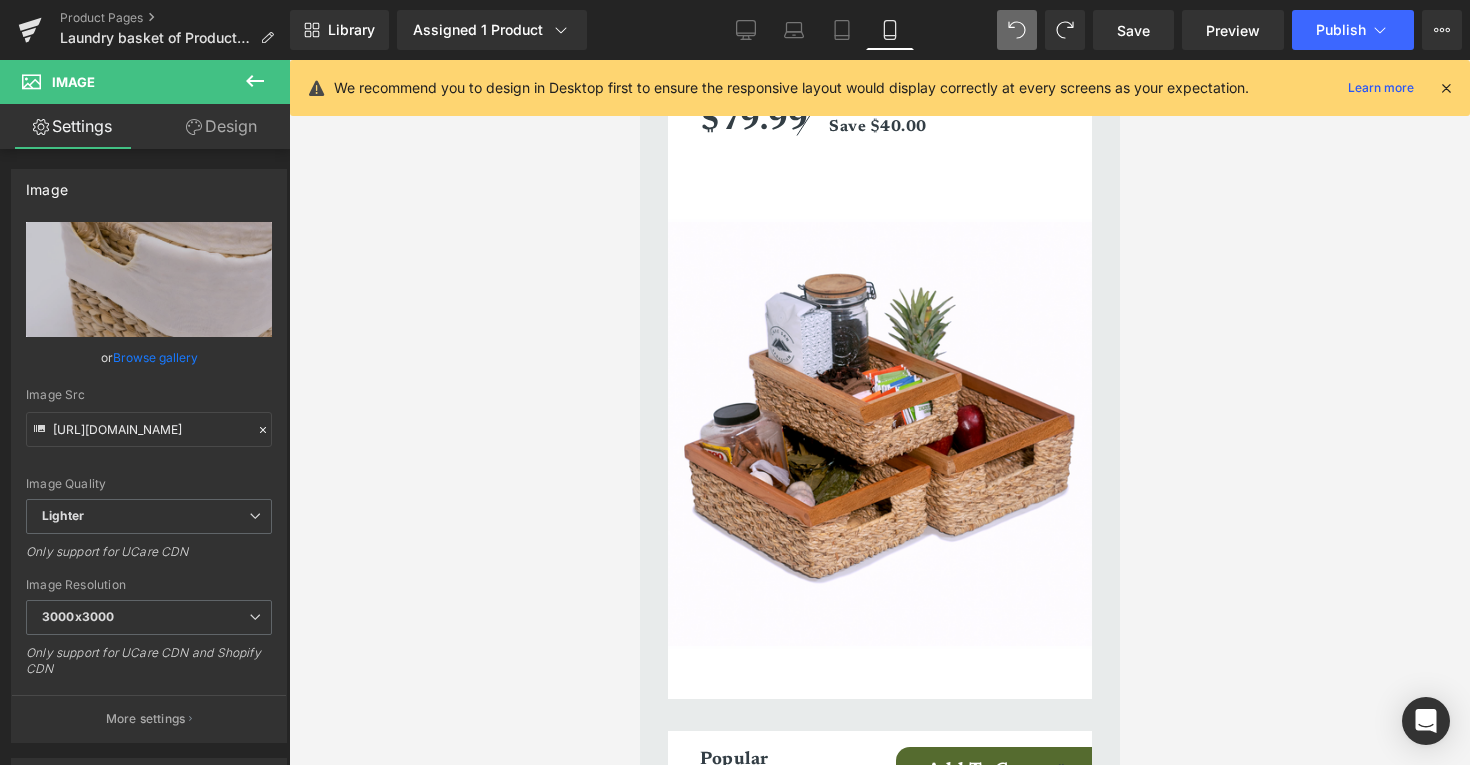 click at bounding box center [879, 434] 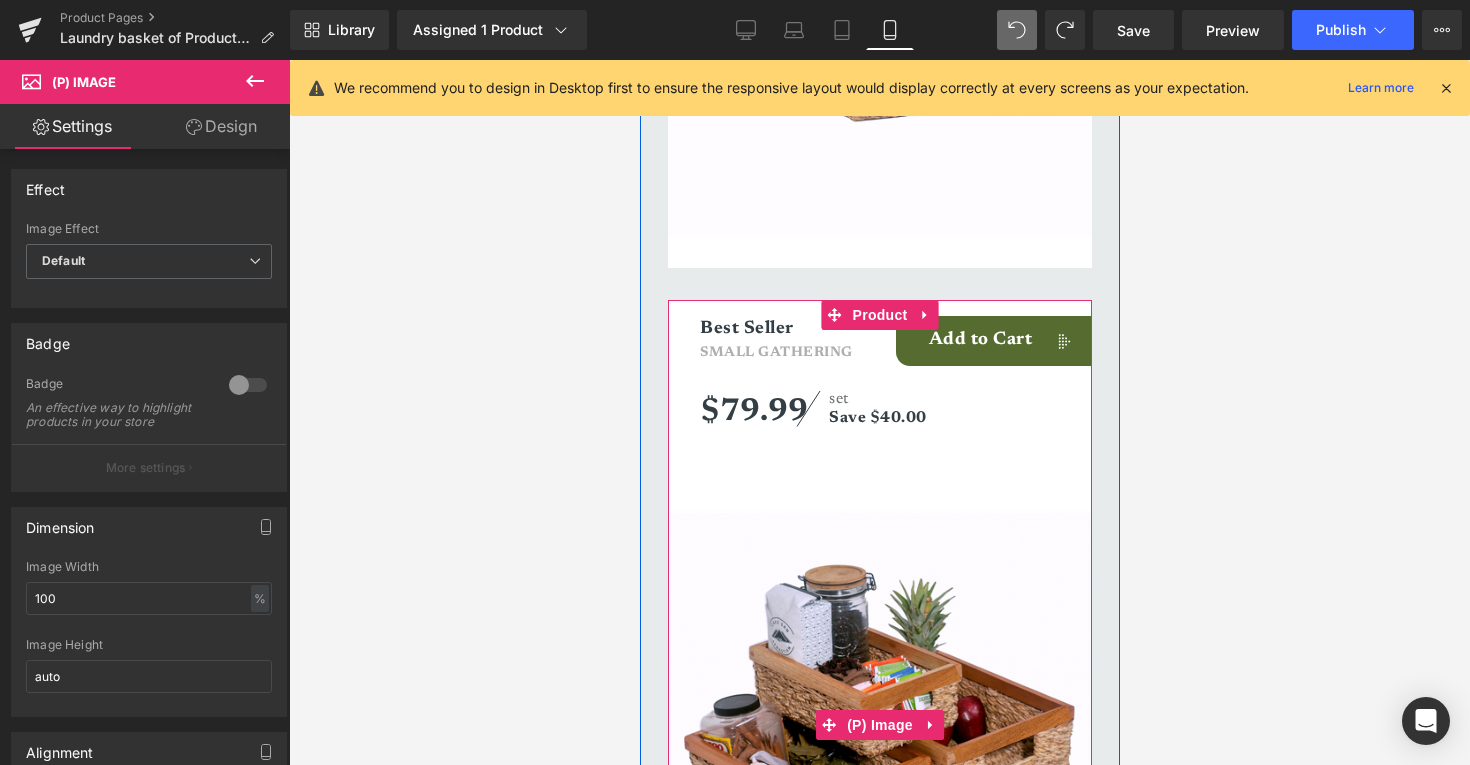 scroll, scrollTop: 5800, scrollLeft: 0, axis: vertical 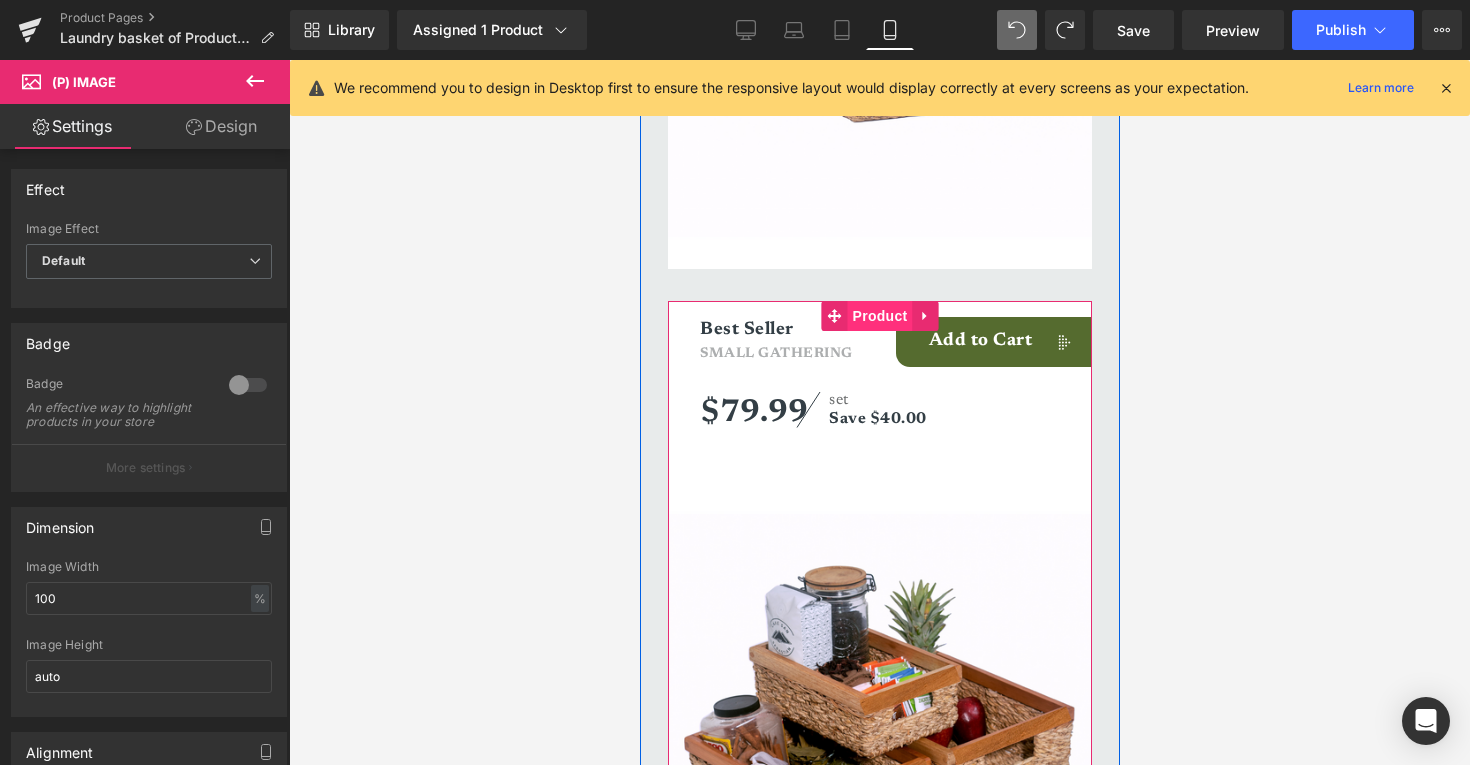 click on "Product" at bounding box center [879, 316] 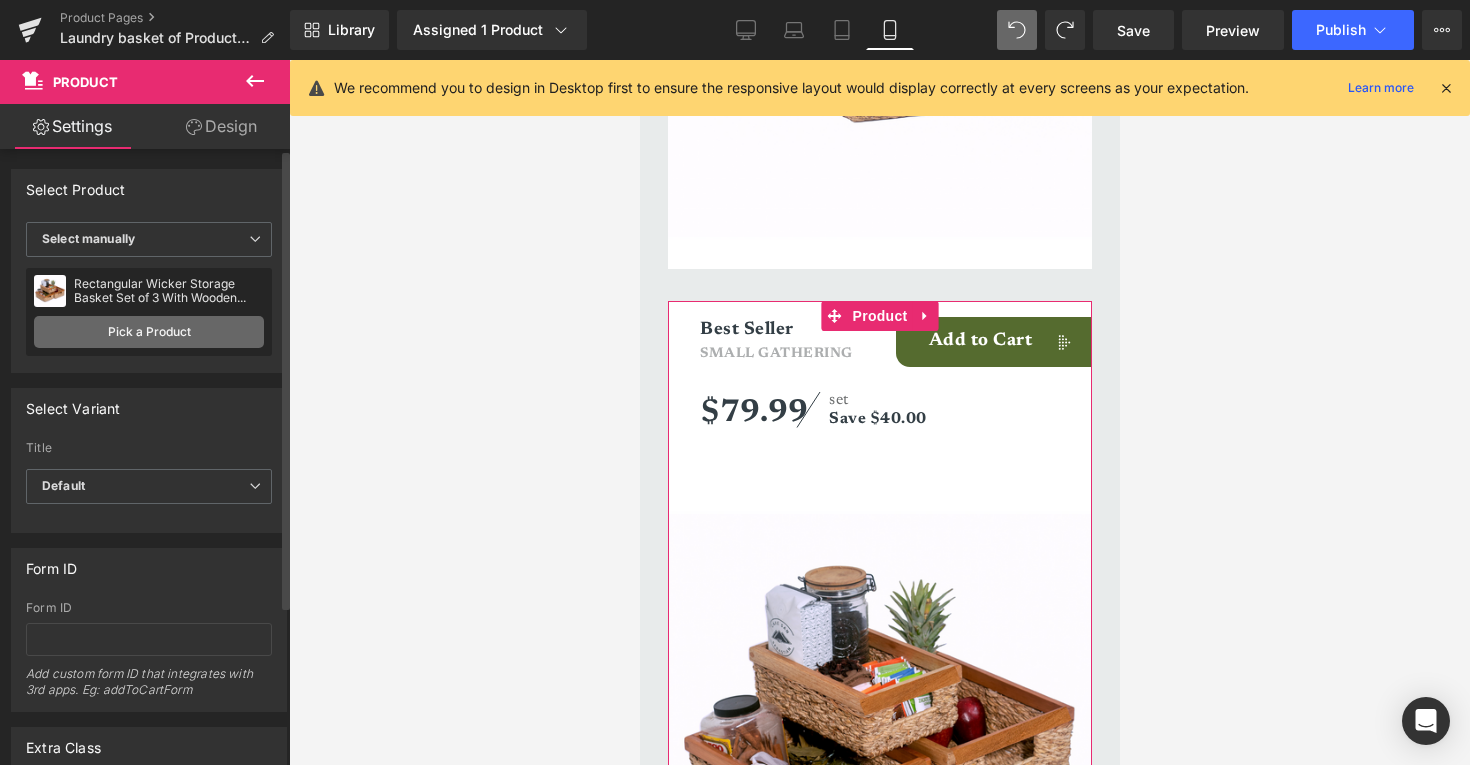 click on "Pick a Product" at bounding box center [149, 332] 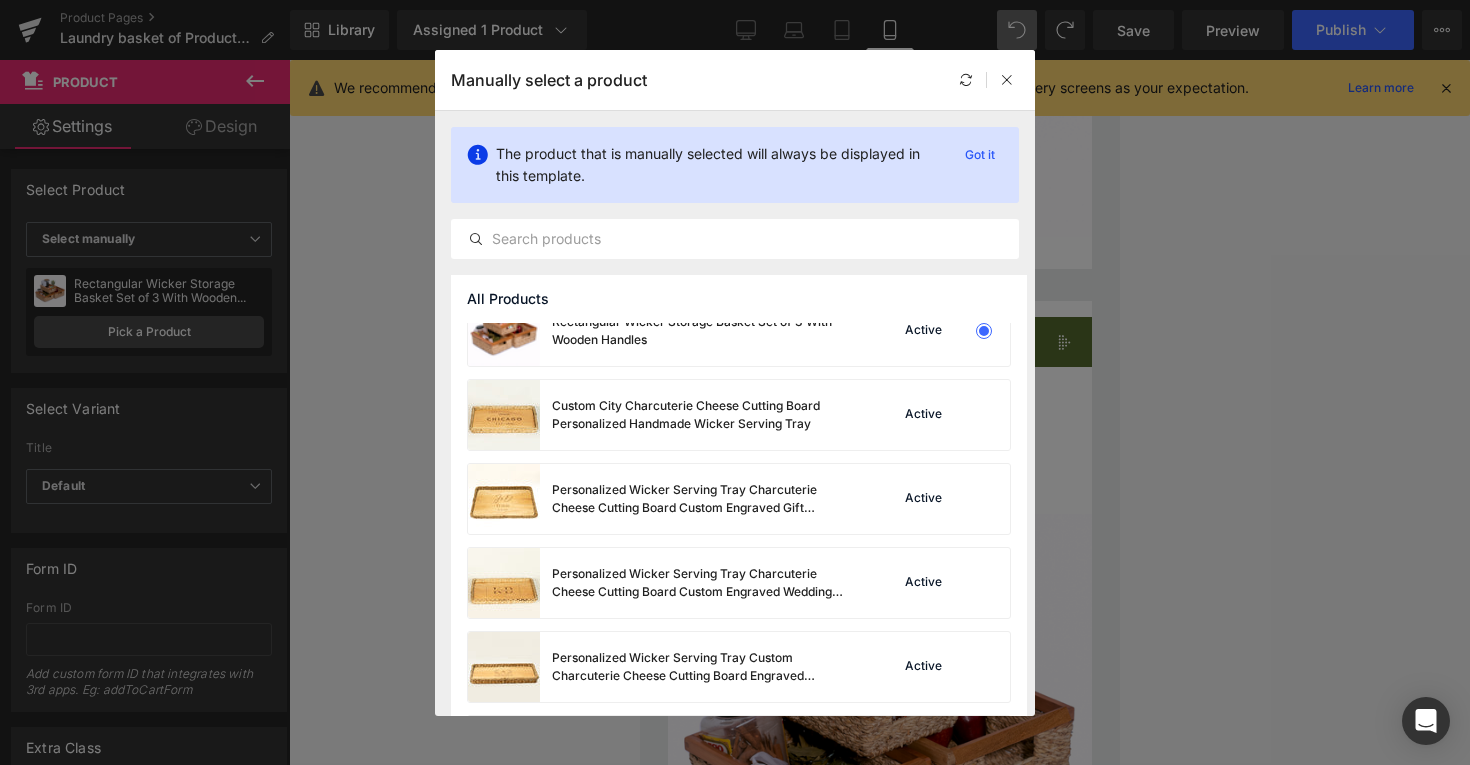 scroll, scrollTop: 0, scrollLeft: 0, axis: both 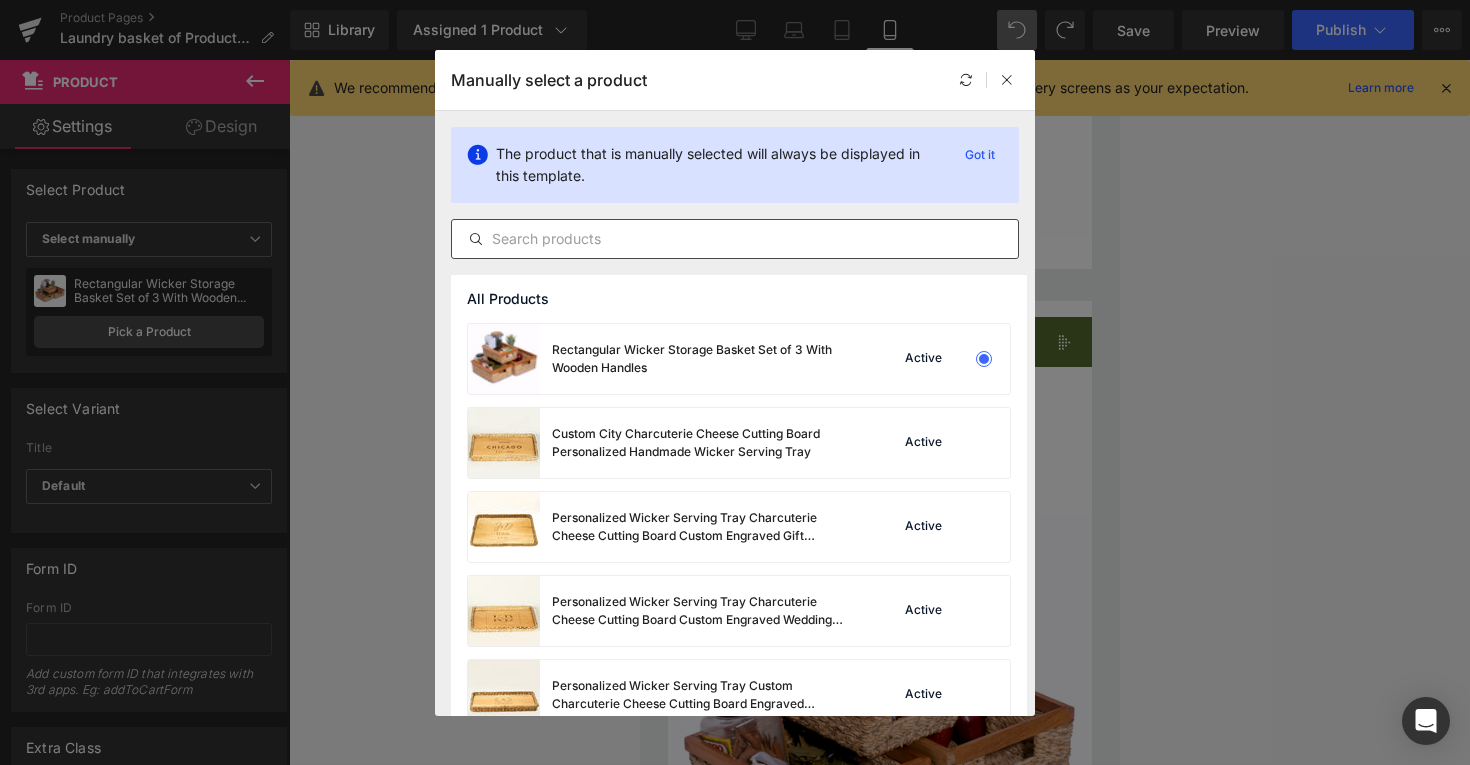 click at bounding box center [735, 239] 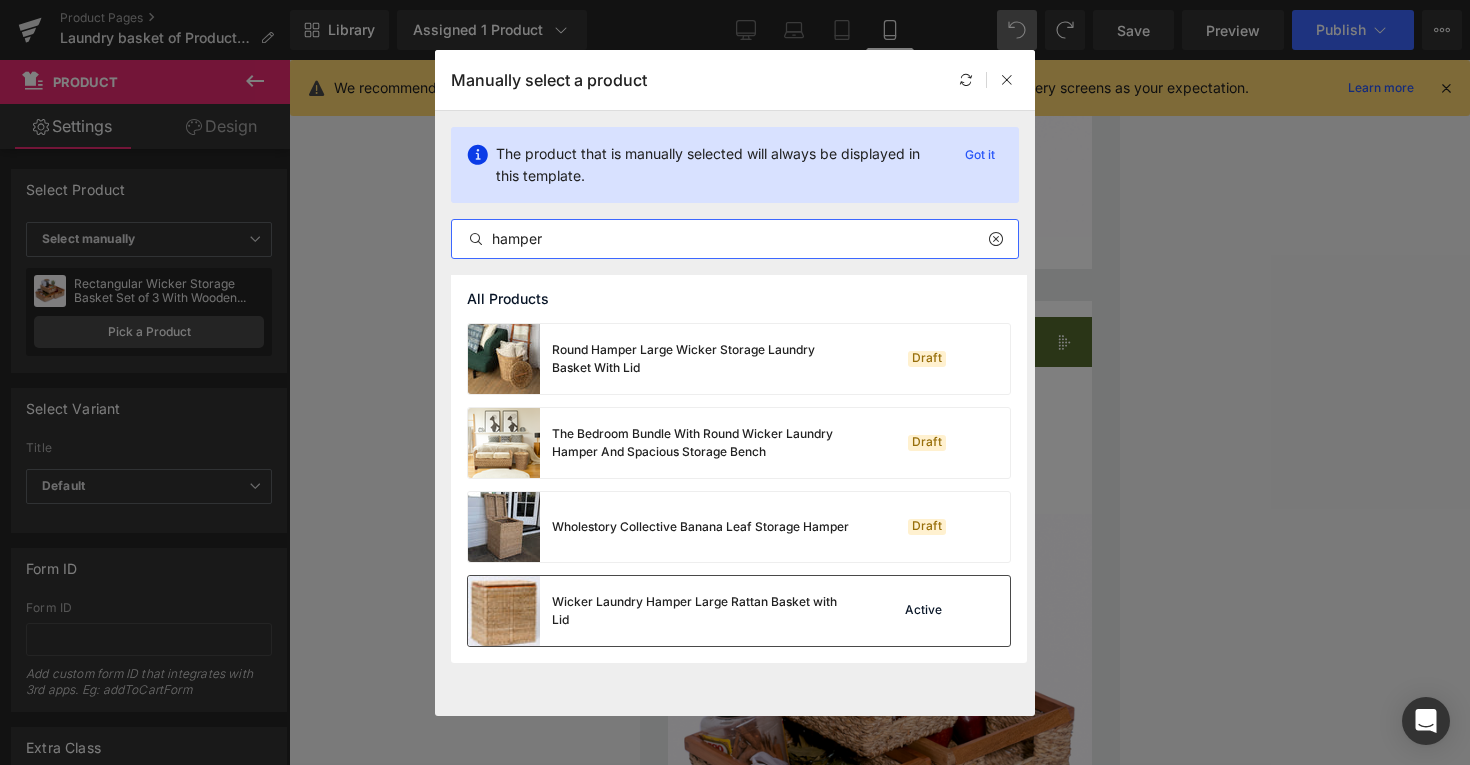 type on "hamper" 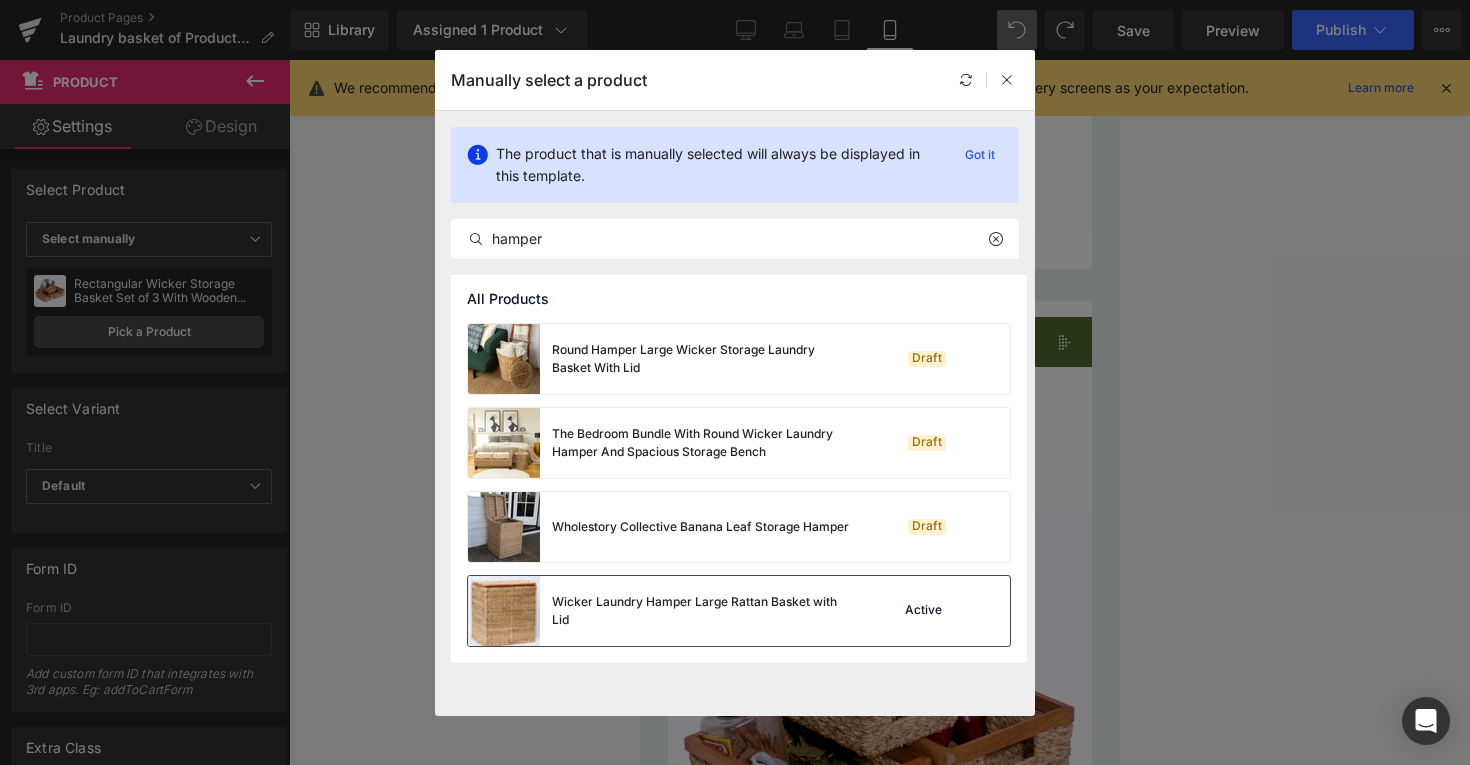 click on "Wicker Laundry Hamper Large Rattan Basket with Lid" at bounding box center [702, 611] 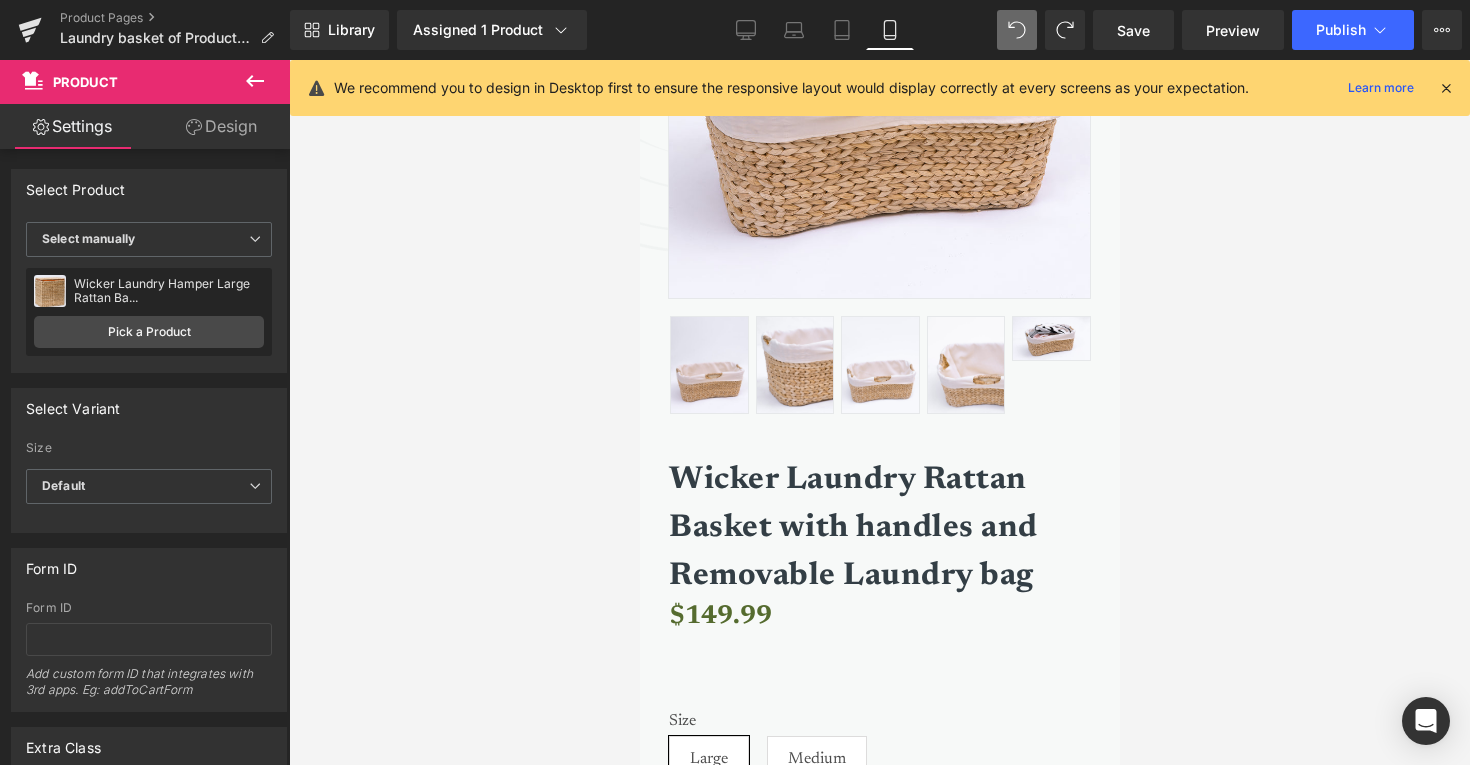 scroll, scrollTop: 0, scrollLeft: 0, axis: both 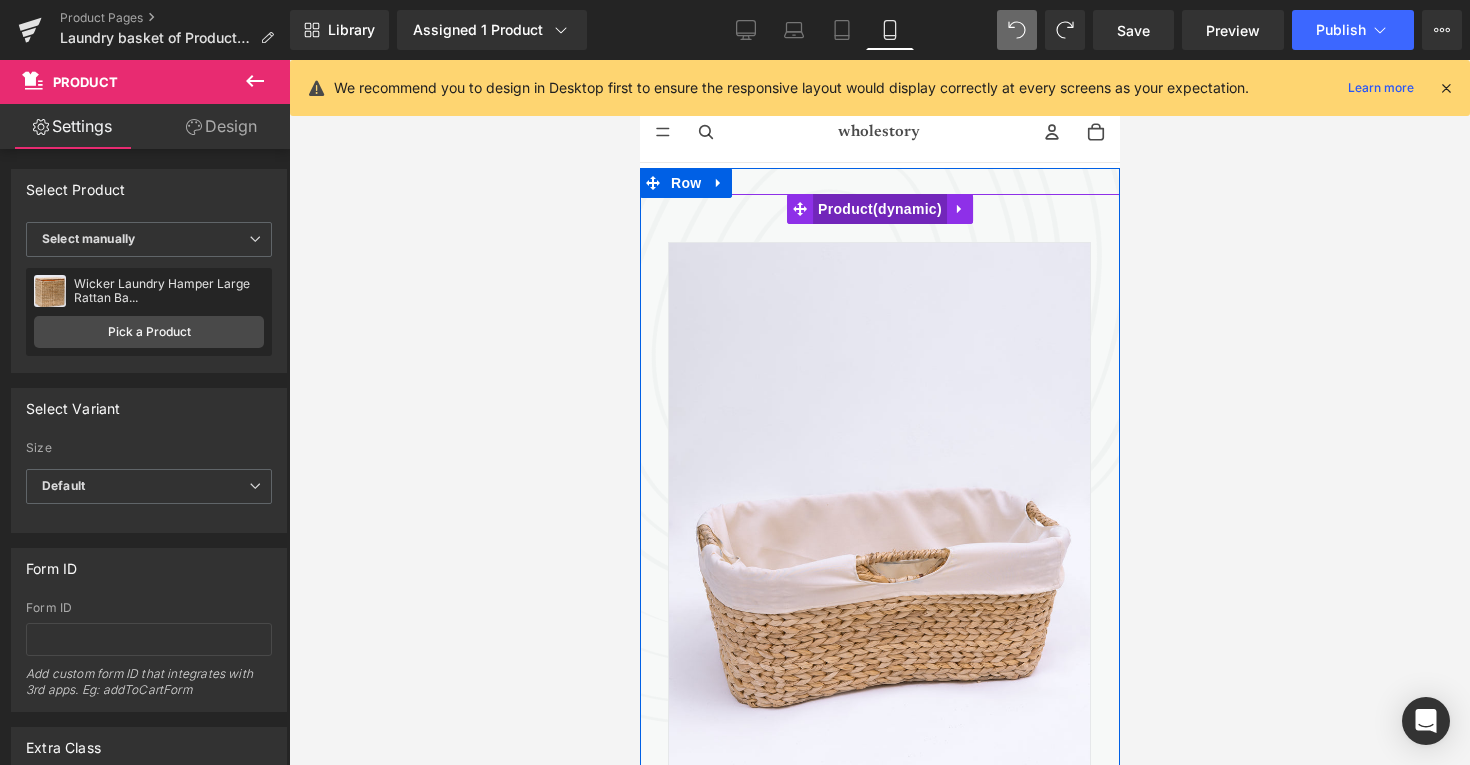 click on "Product" at bounding box center (879, 209) 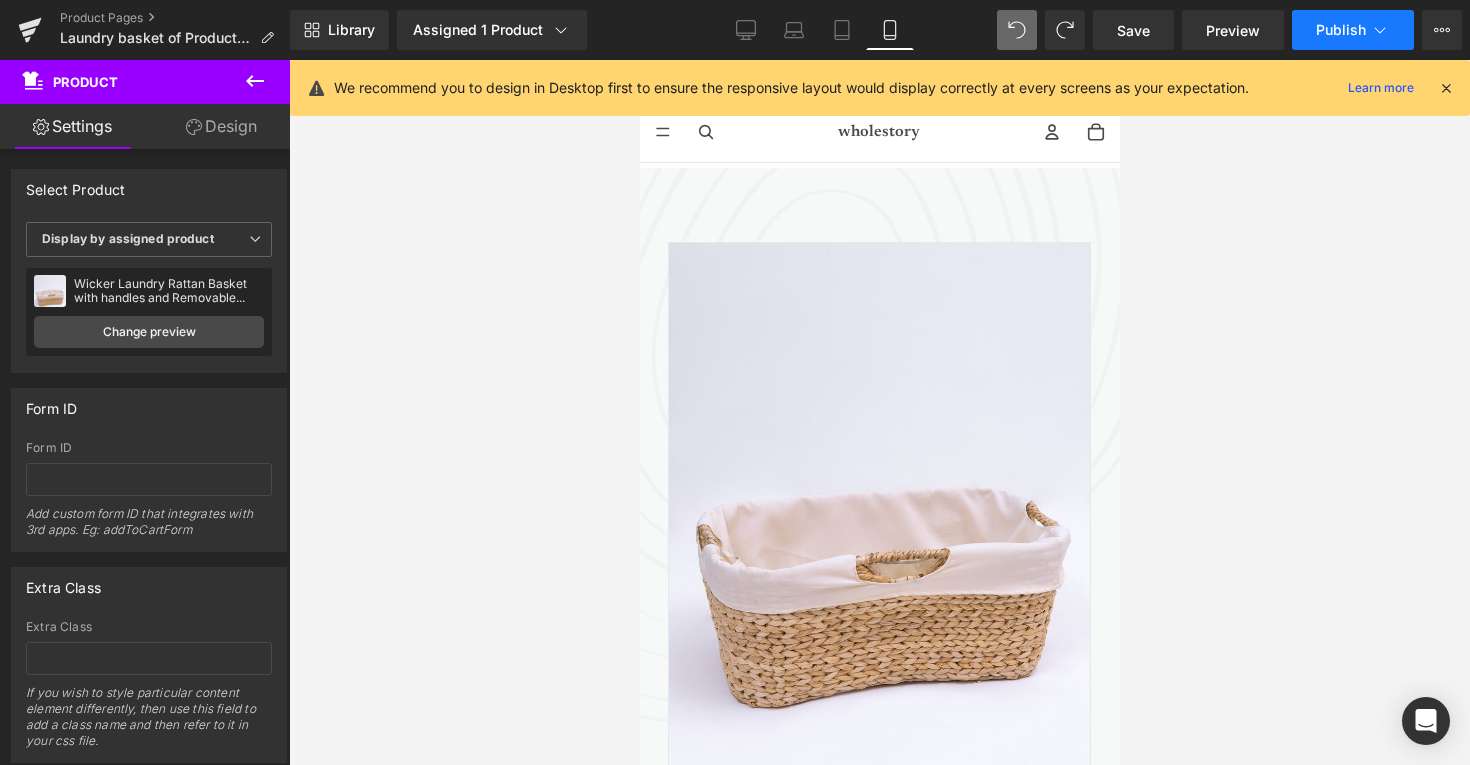 click on "Publish" at bounding box center (1341, 30) 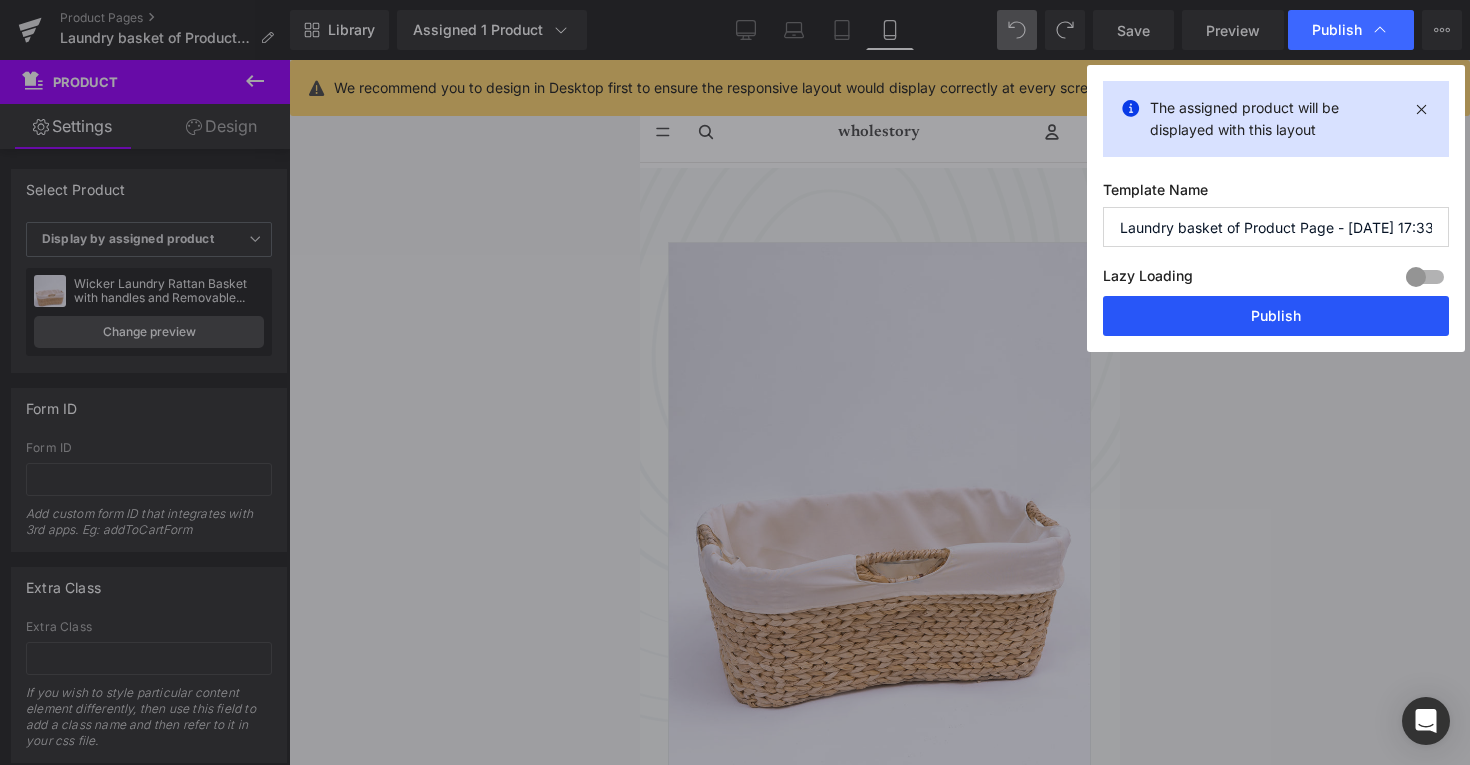click on "Publish" at bounding box center (1276, 316) 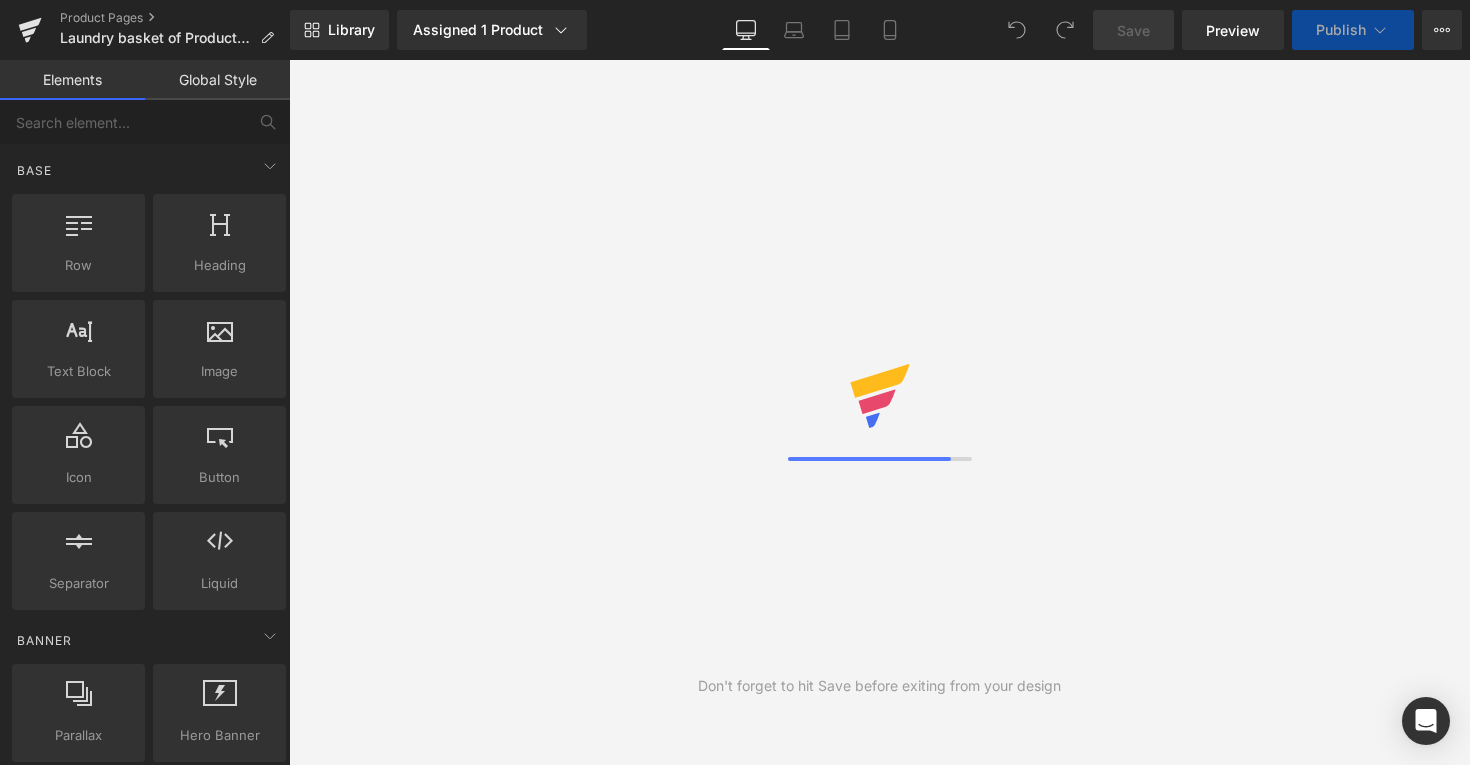 scroll, scrollTop: 0, scrollLeft: 0, axis: both 